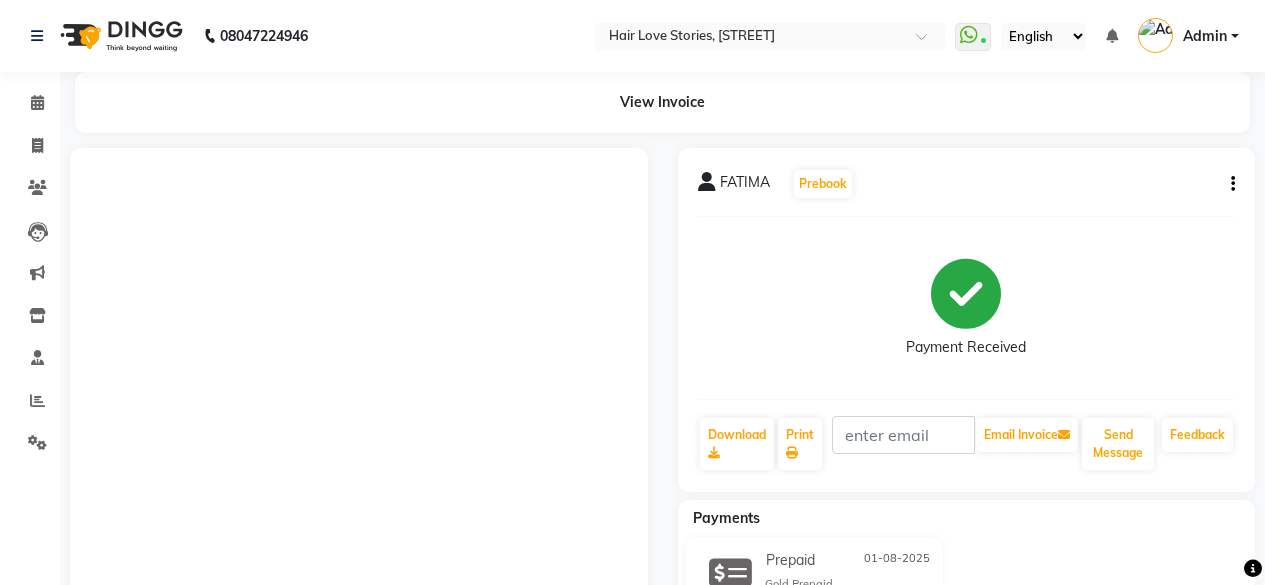 scroll, scrollTop: 0, scrollLeft: 0, axis: both 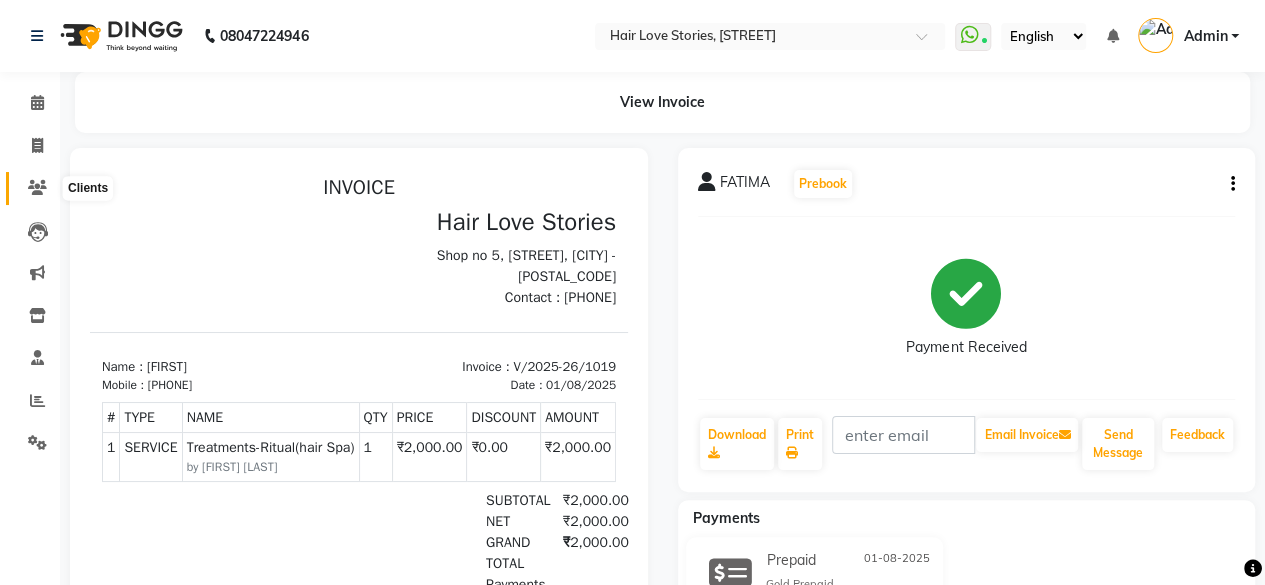 click 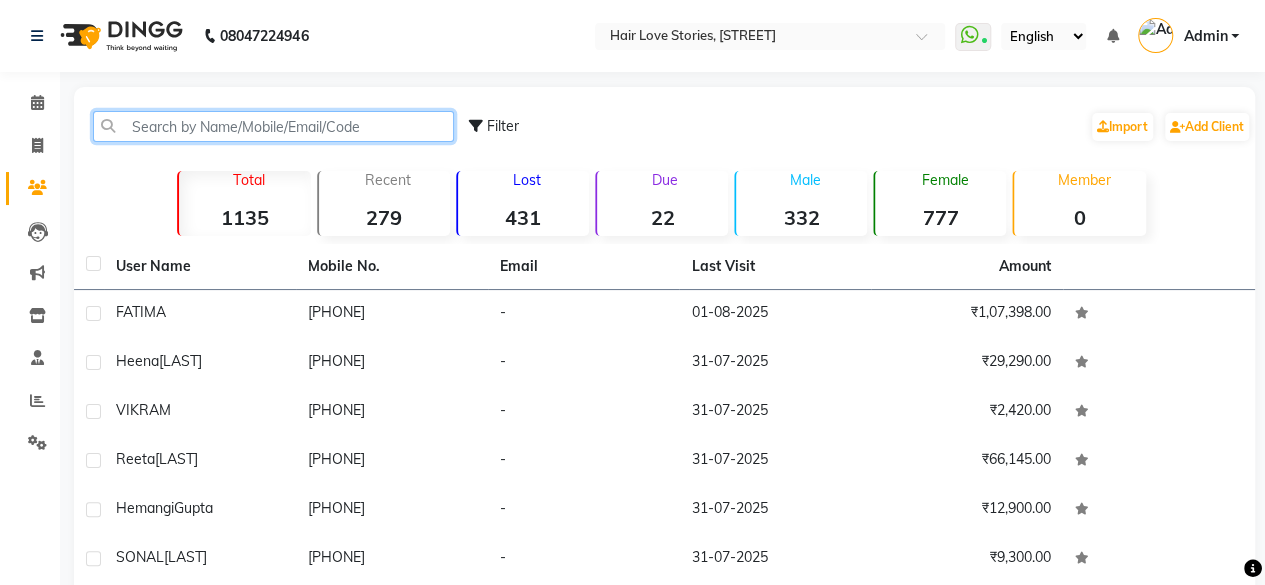 click 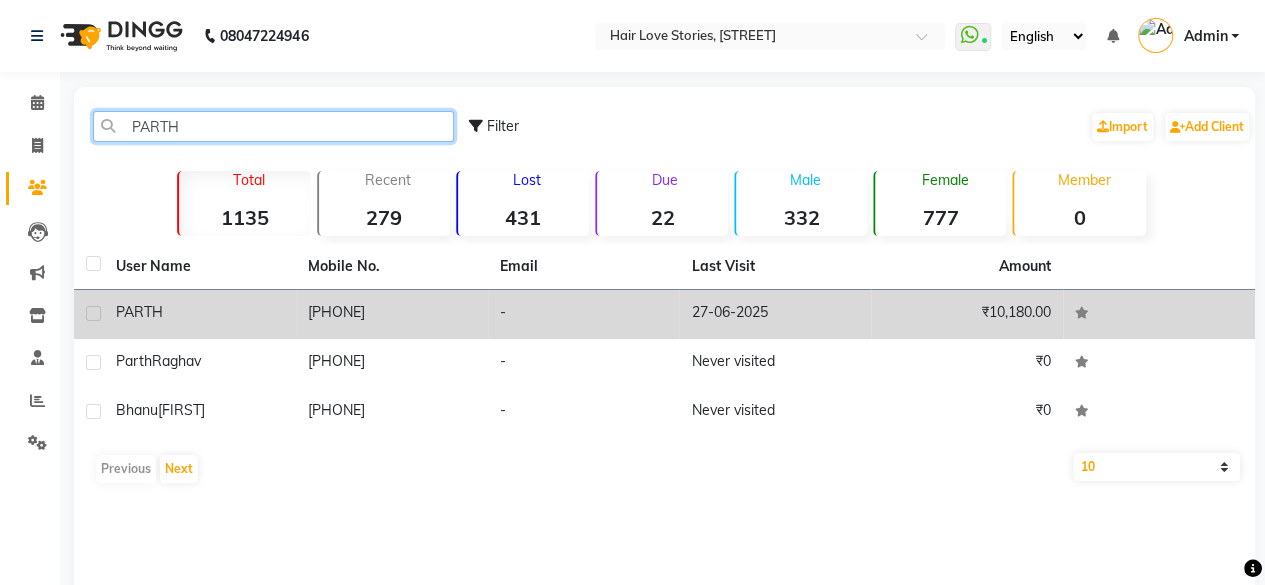 type on "PARTH" 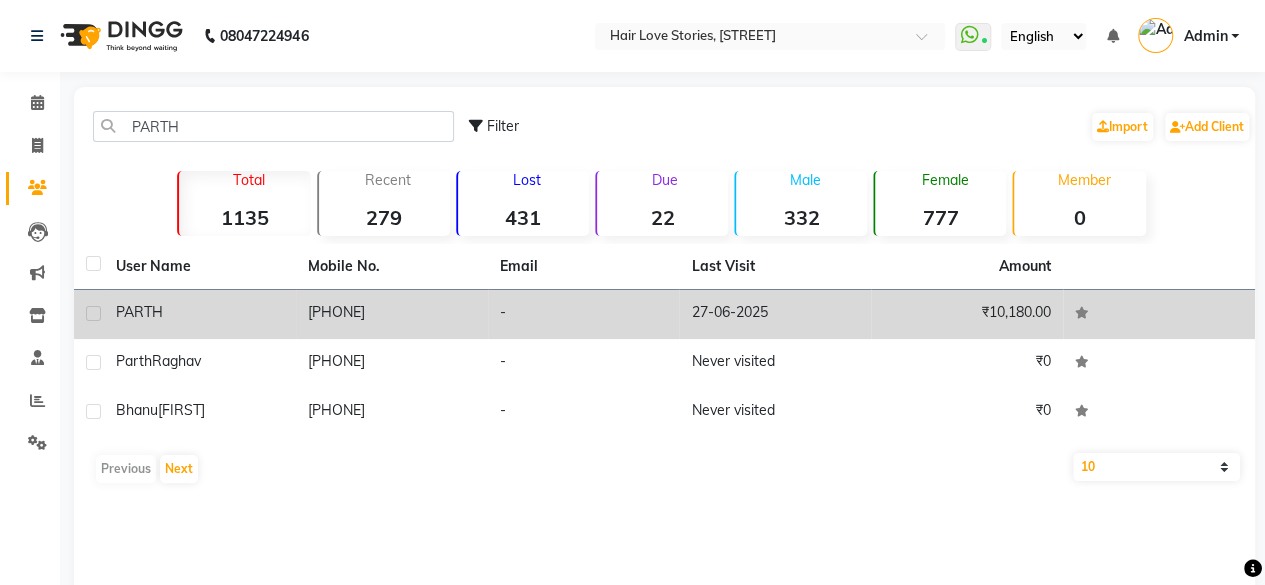 click on "PARTH" 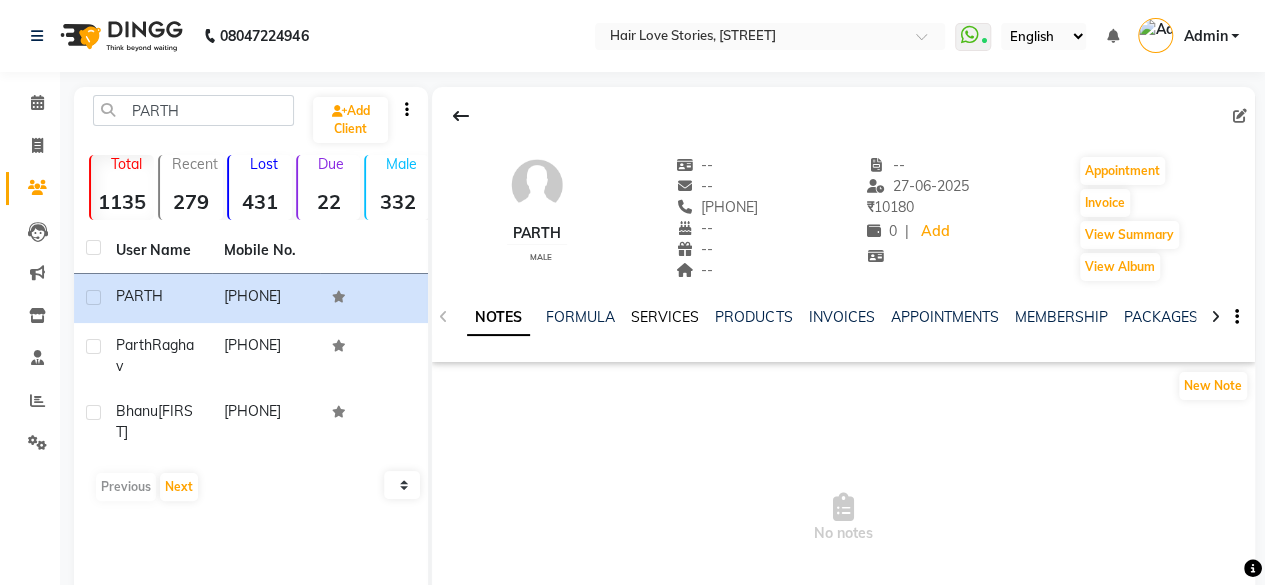 click on "SERVICES" 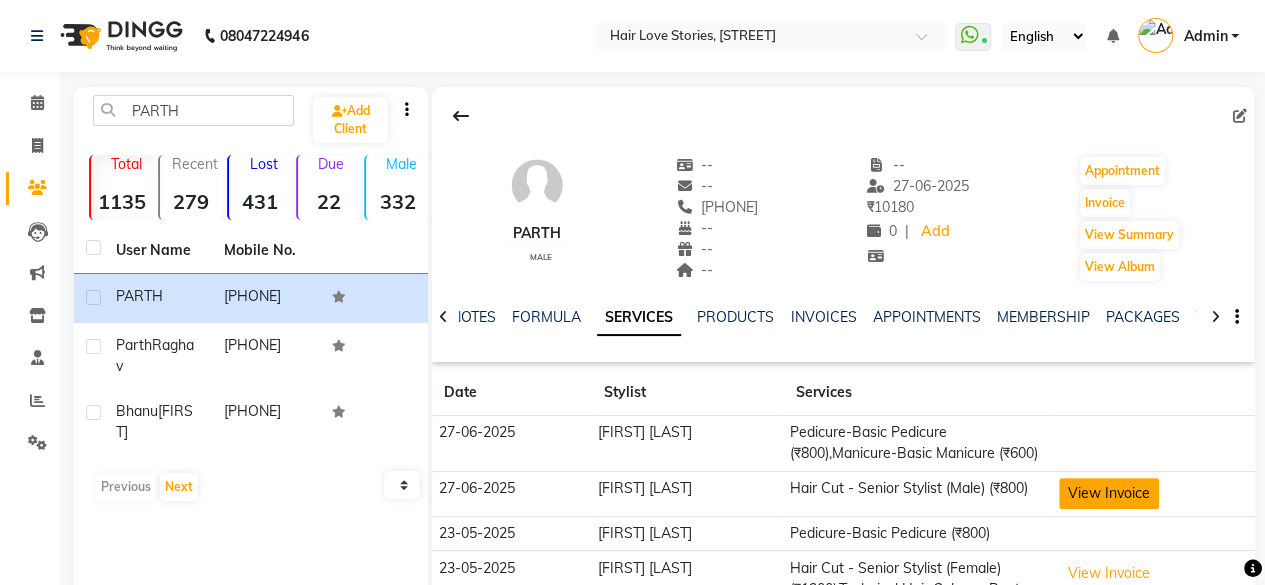 click on "View Invoice" 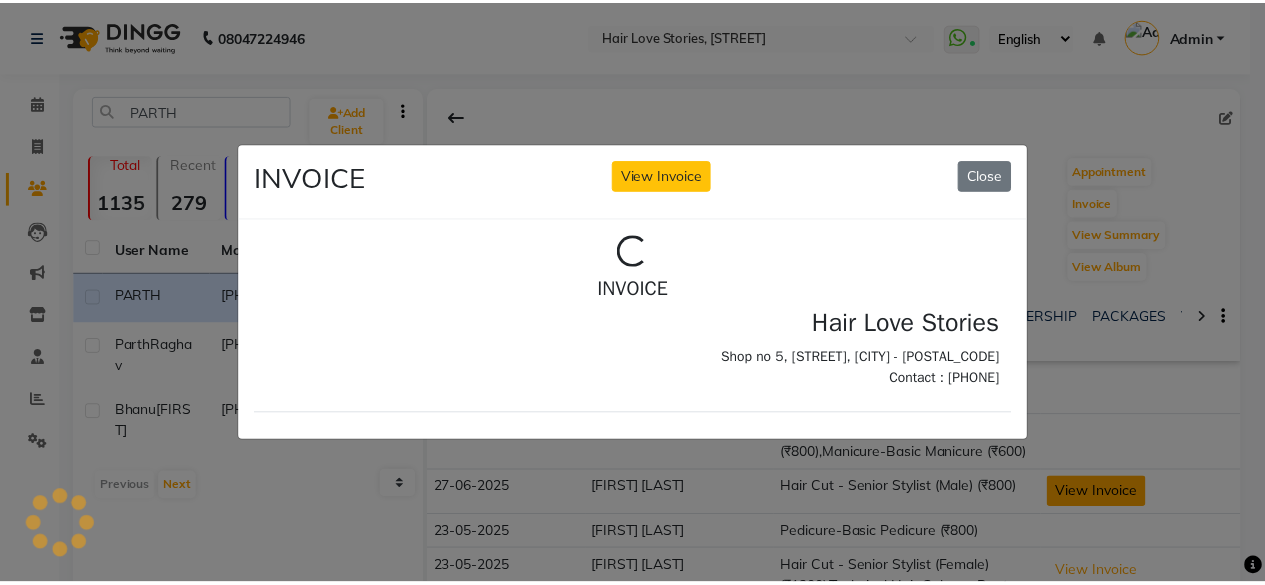 scroll, scrollTop: 0, scrollLeft: 0, axis: both 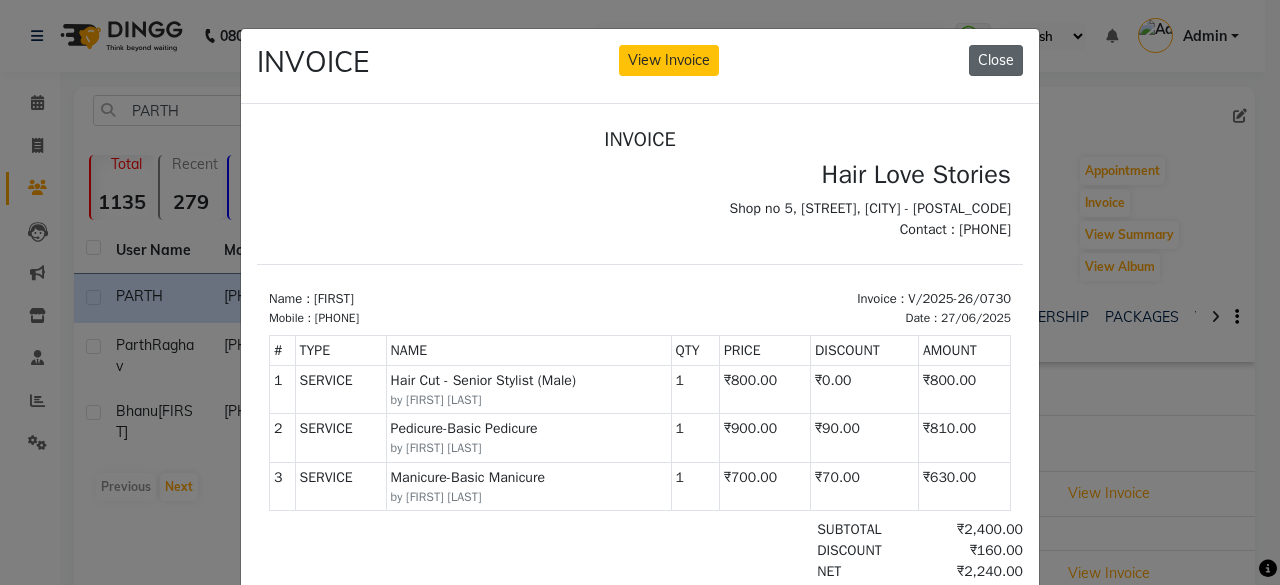 click on "Close" 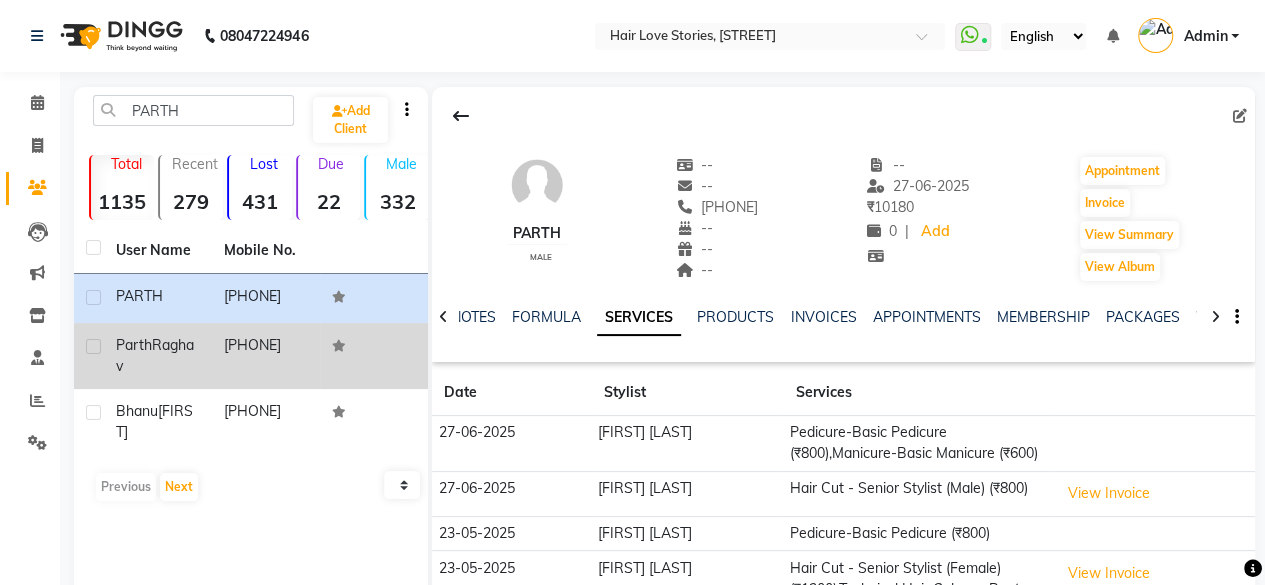 click on "Raghav" 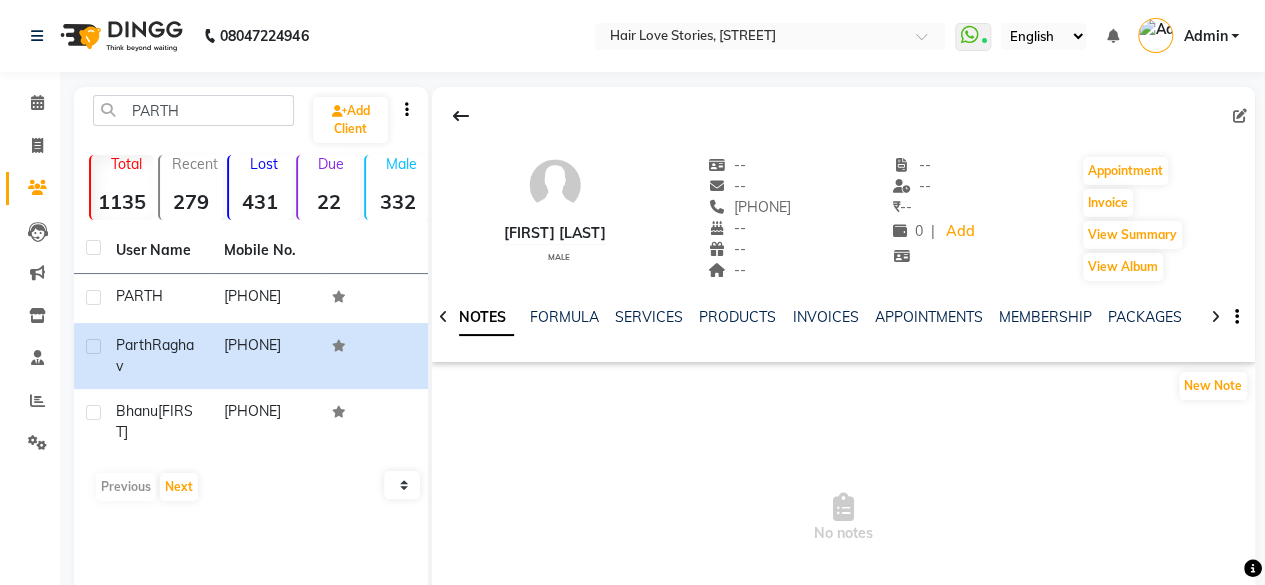 click on "SERVICES" 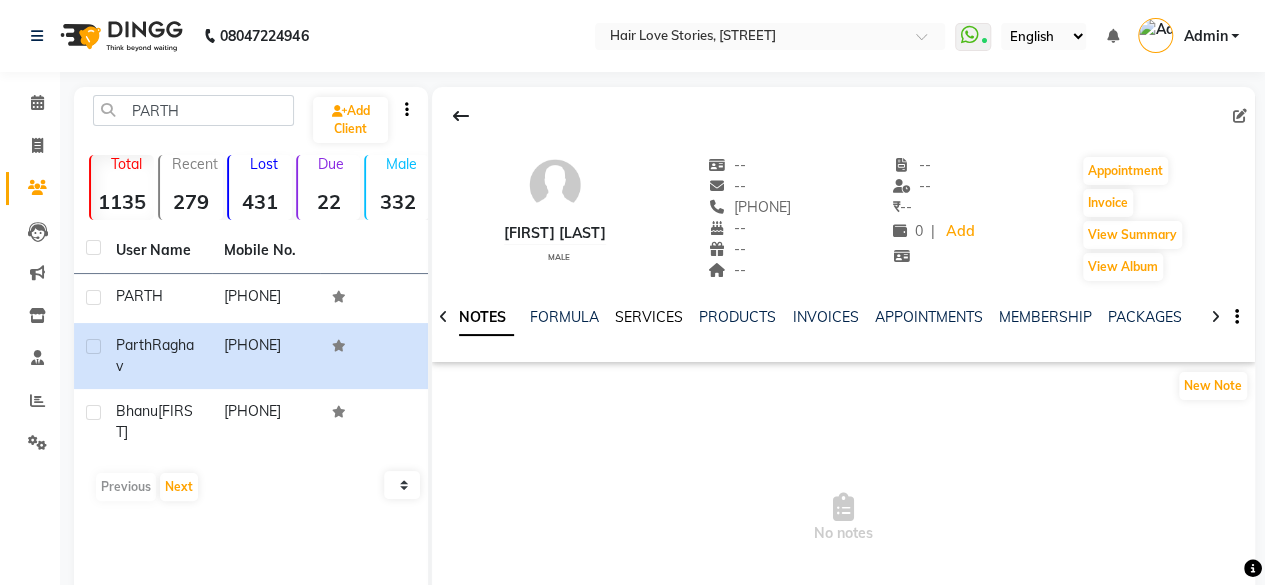 click on "SERVICES" 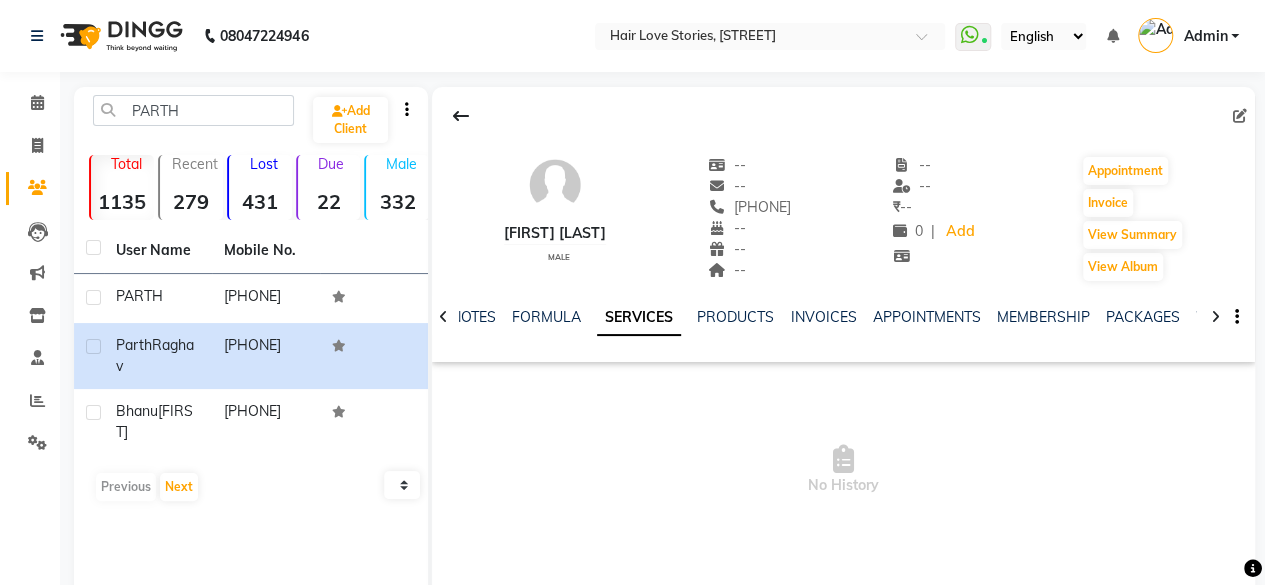 click on "SERVICES" 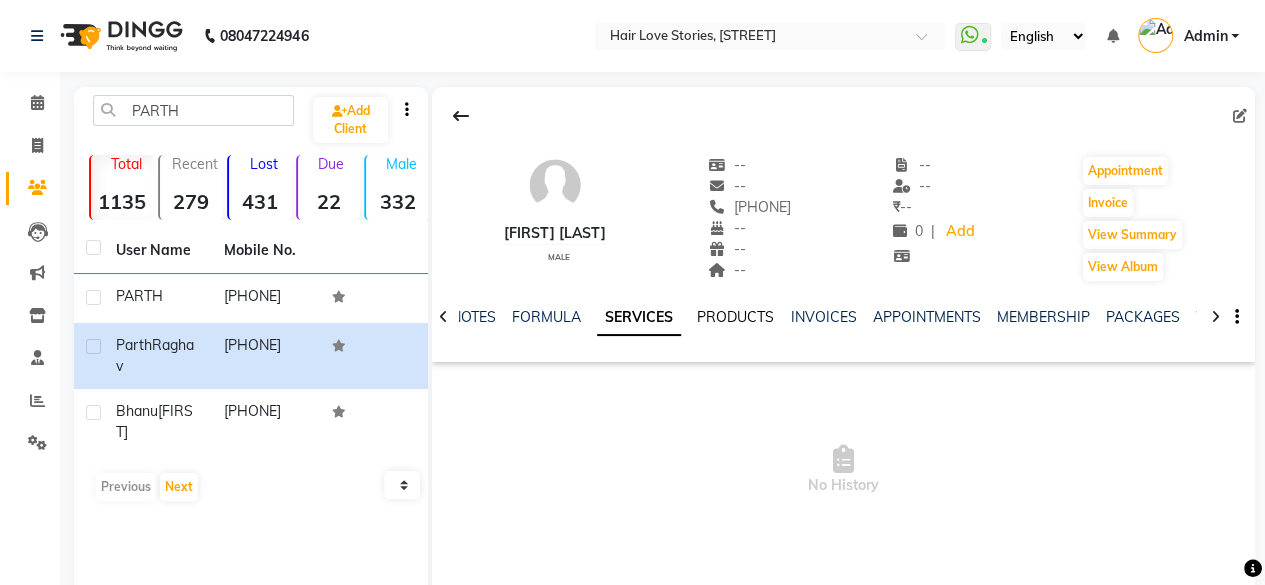 click on "PRODUCTS" 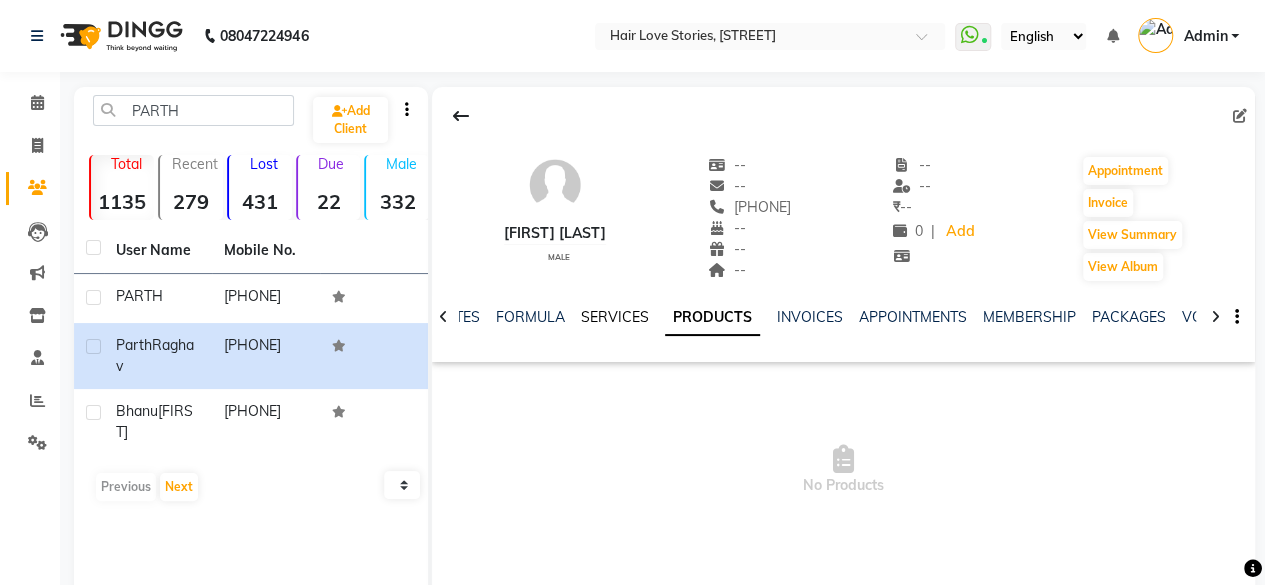 click on "SERVICES" 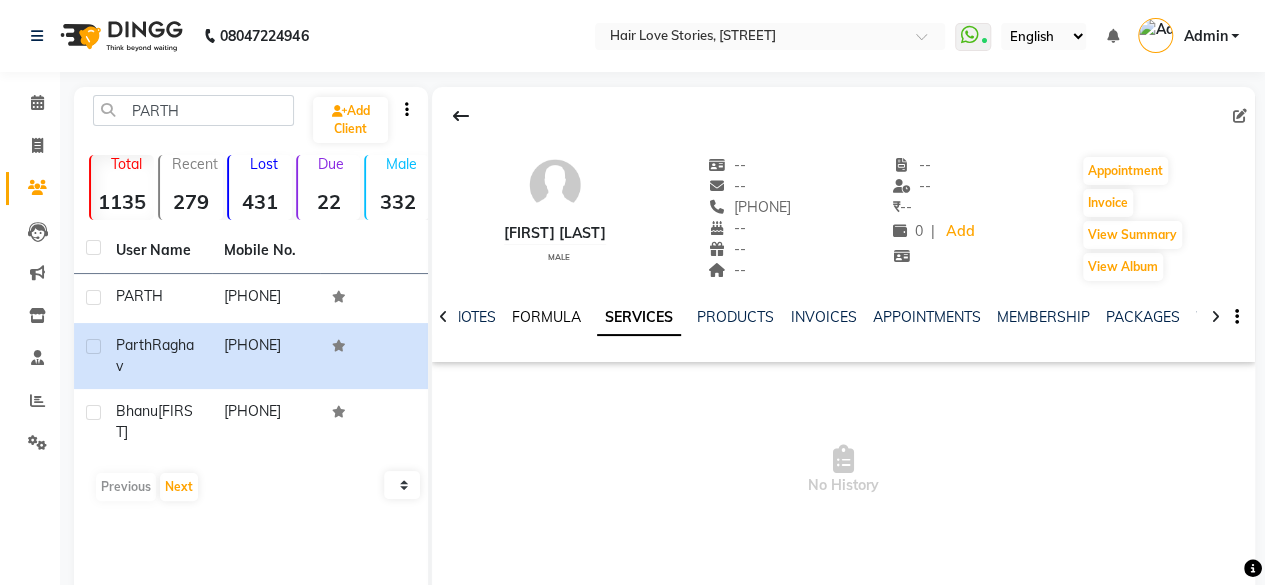 click on "FORMULA" 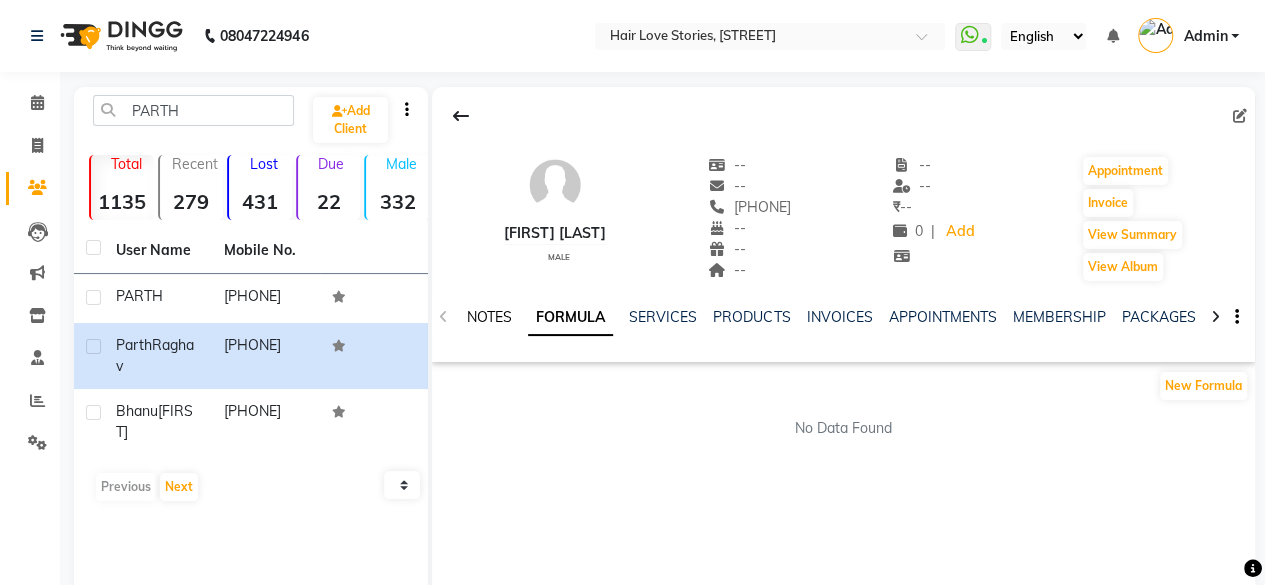 click on "NOTES" 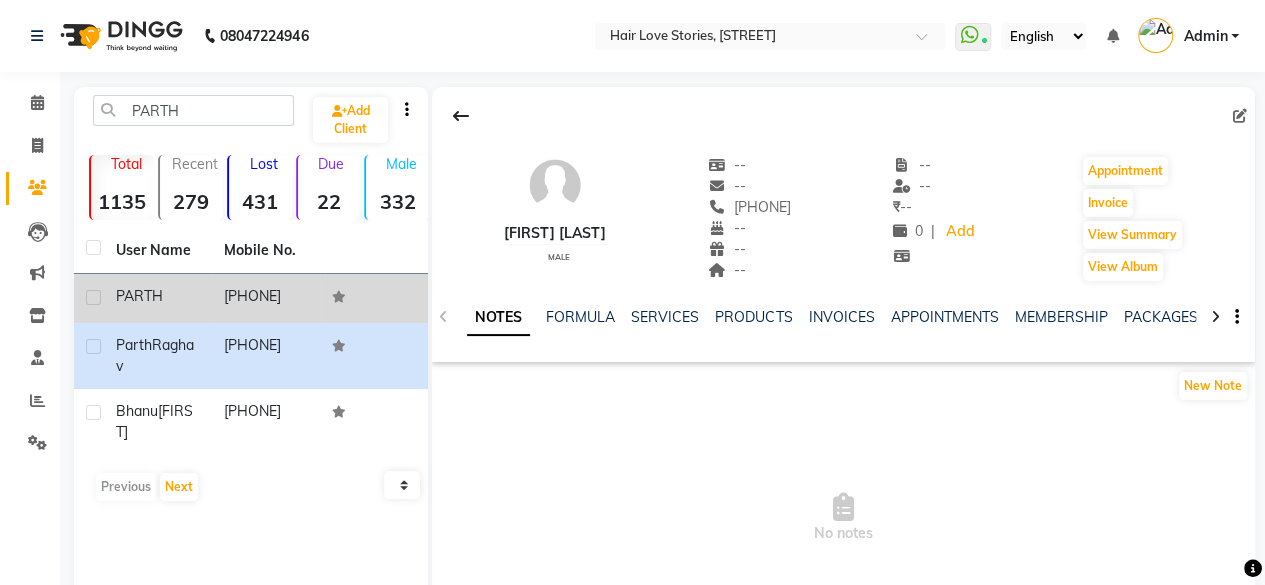 click on "PARTH" 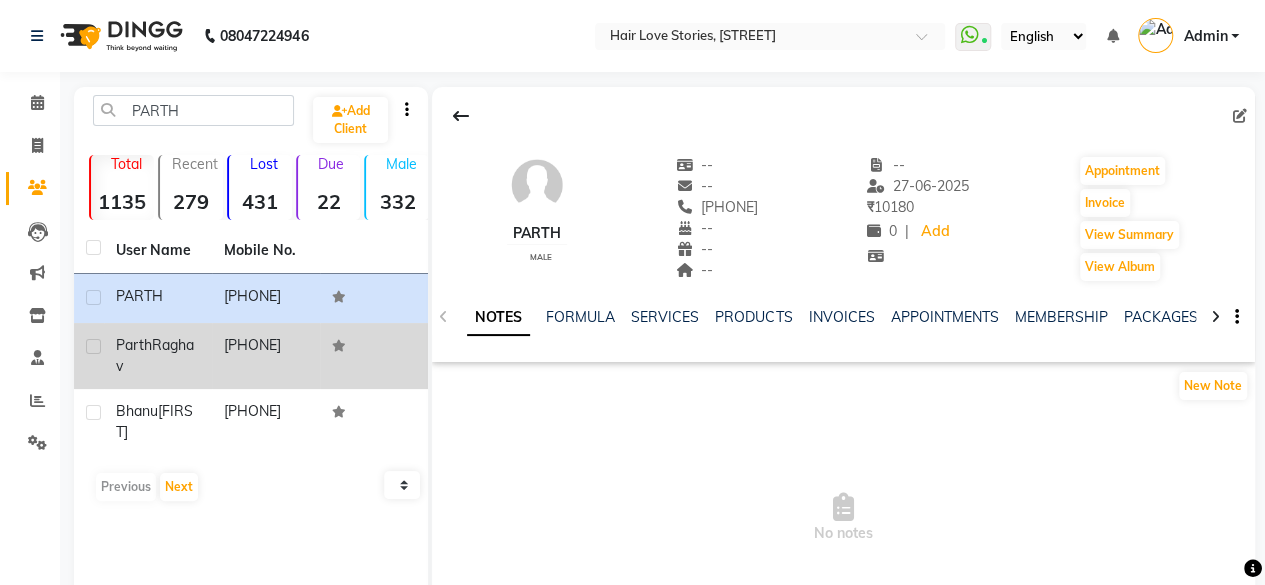click on "[FIRST] [LAST]" 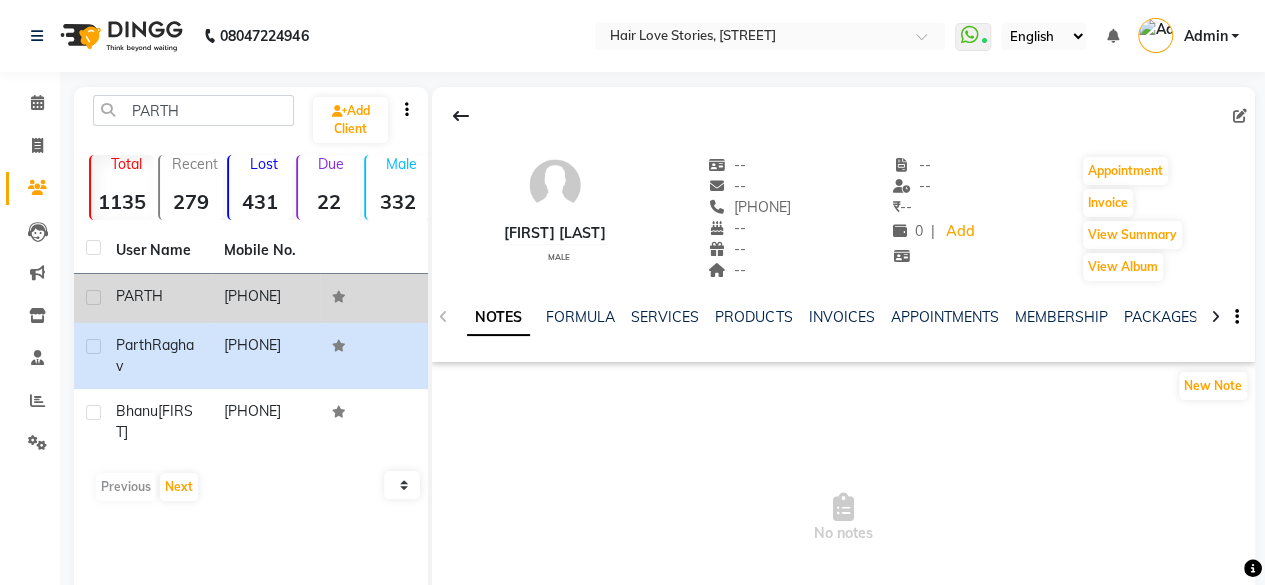 click on "PARTH" 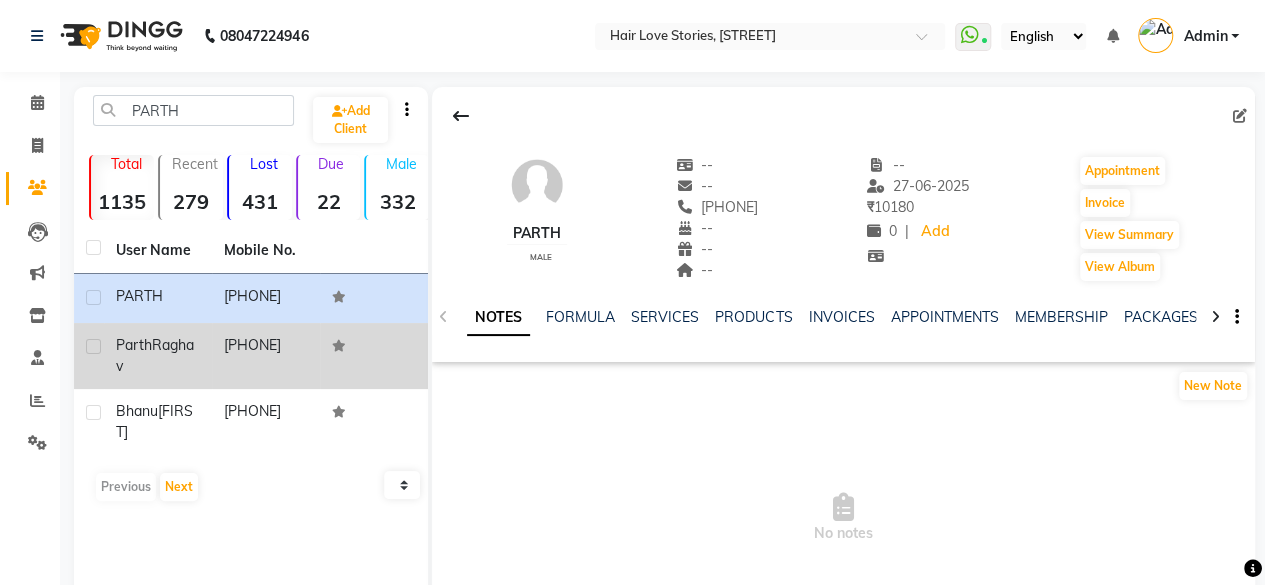 click on "[FIRST] [LAST]" 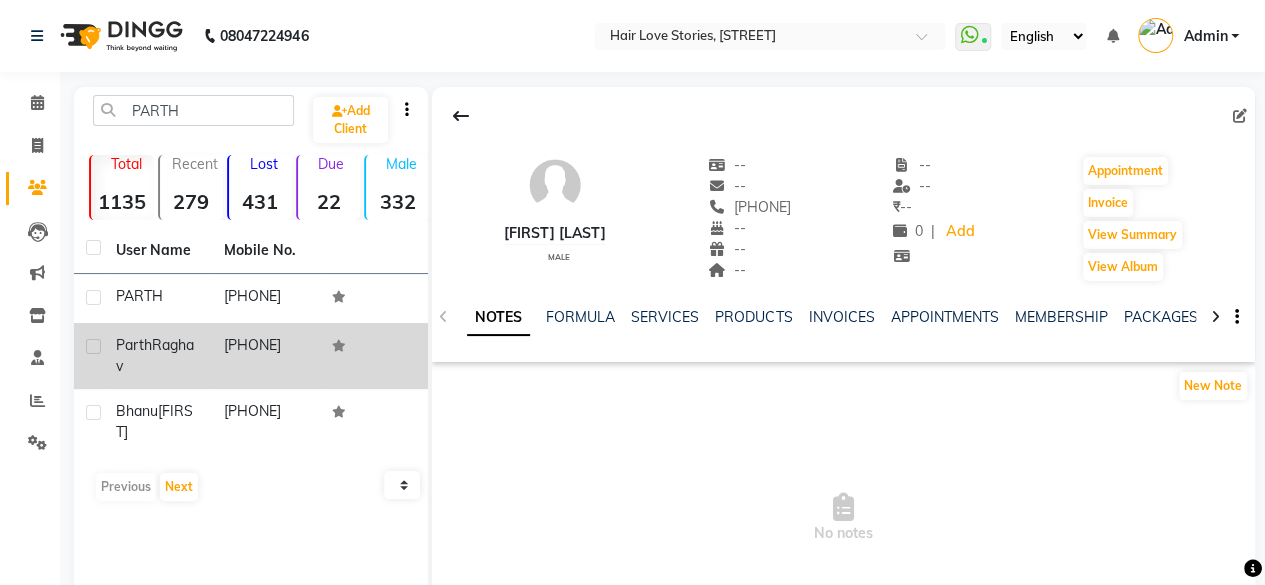 click on "[FIRST] [LAST]" 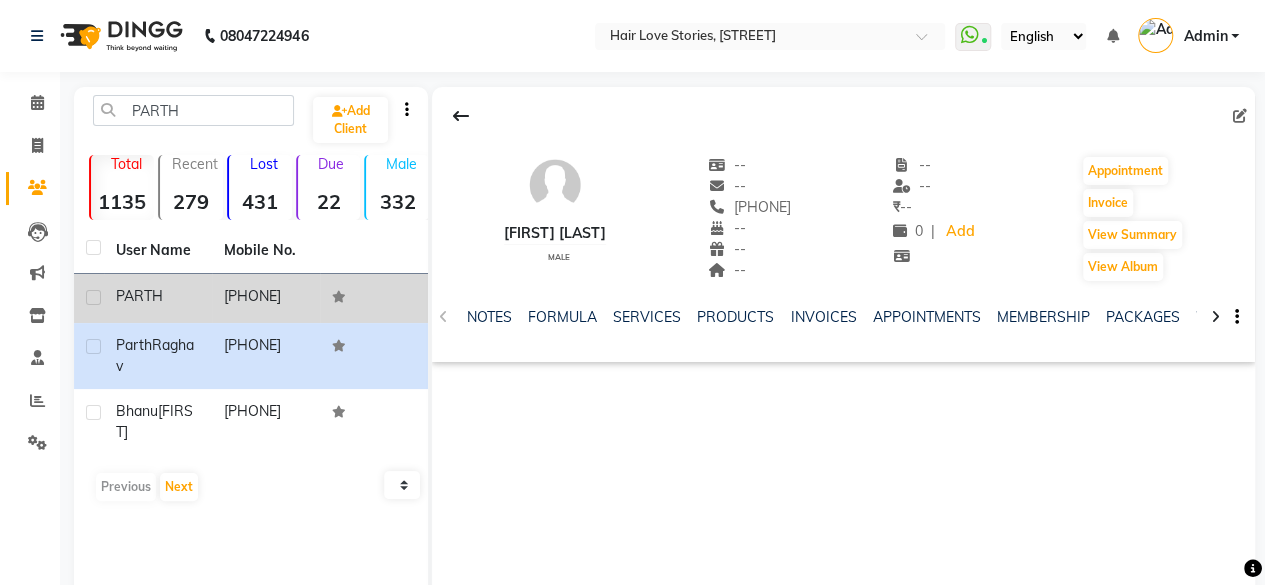 click on "PARTH" 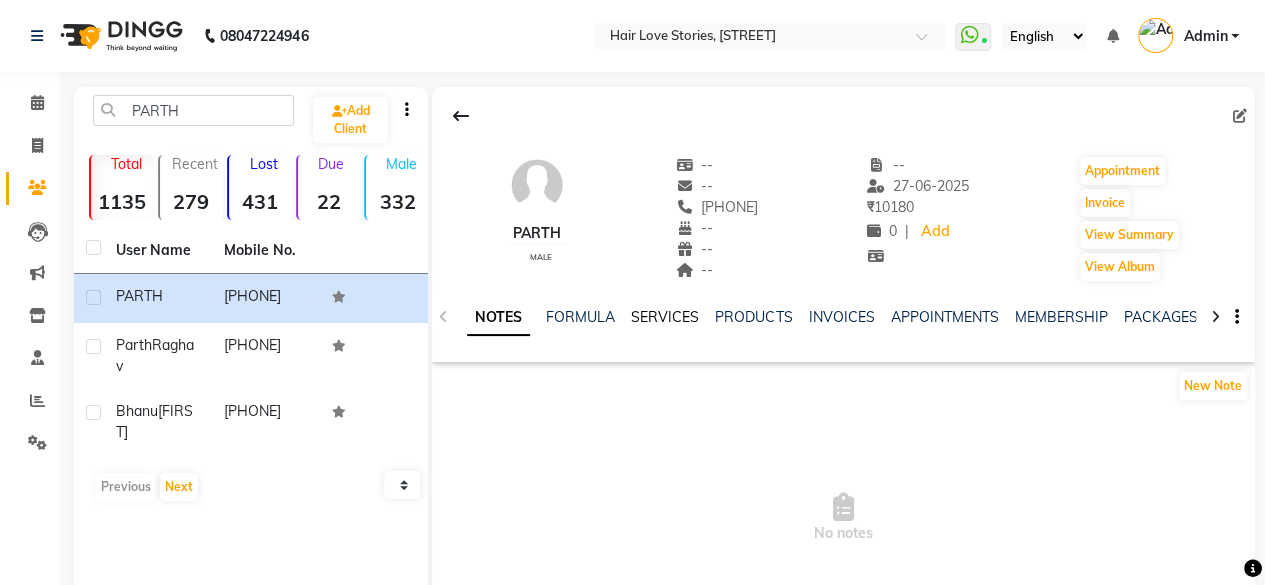 click on "SERVICES" 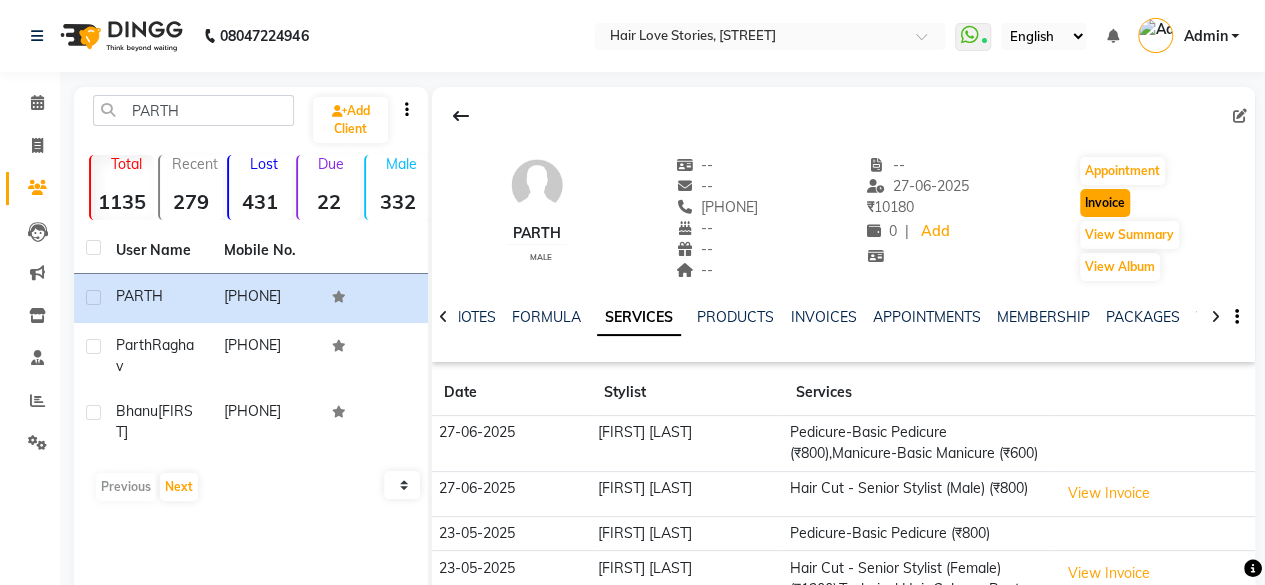 click on "Invoice" 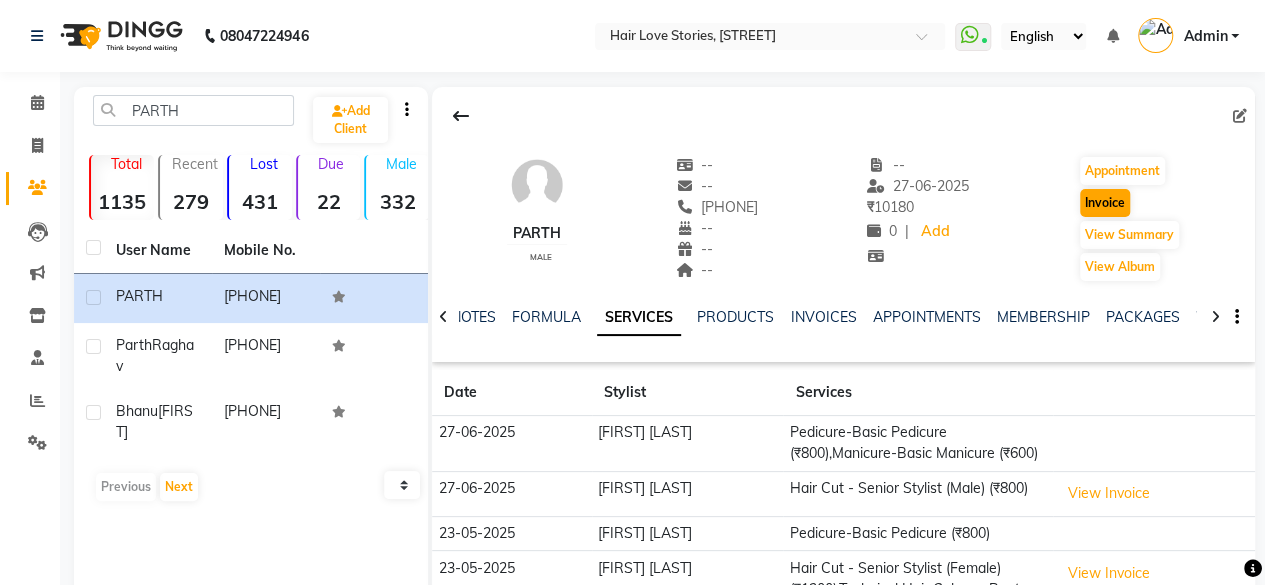 select on "service" 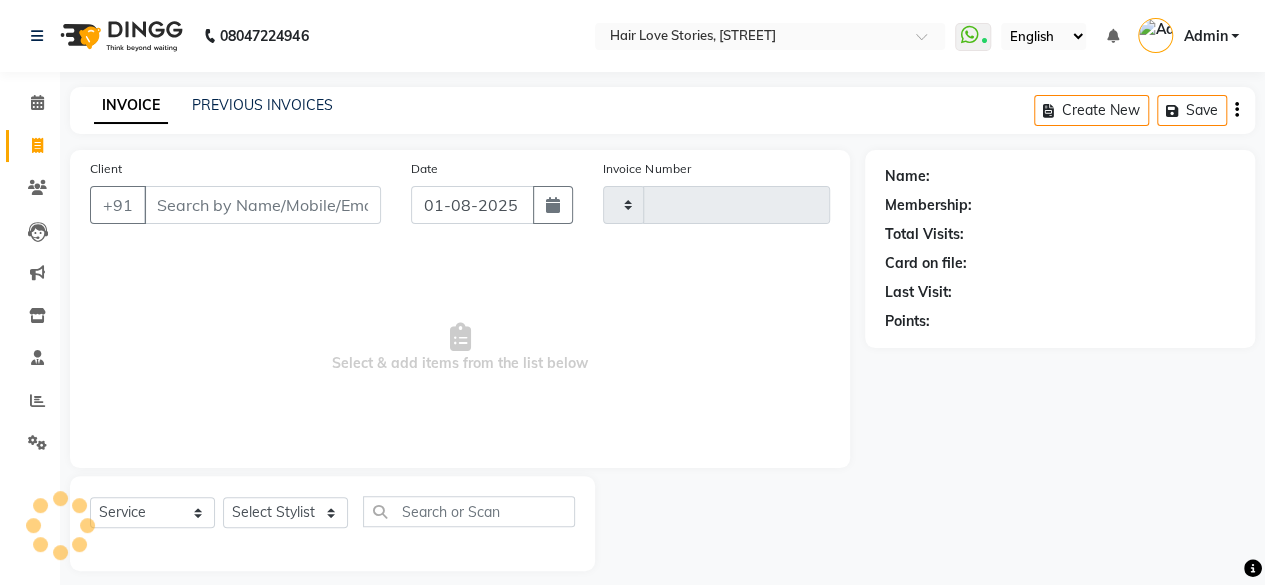 scroll, scrollTop: 15, scrollLeft: 0, axis: vertical 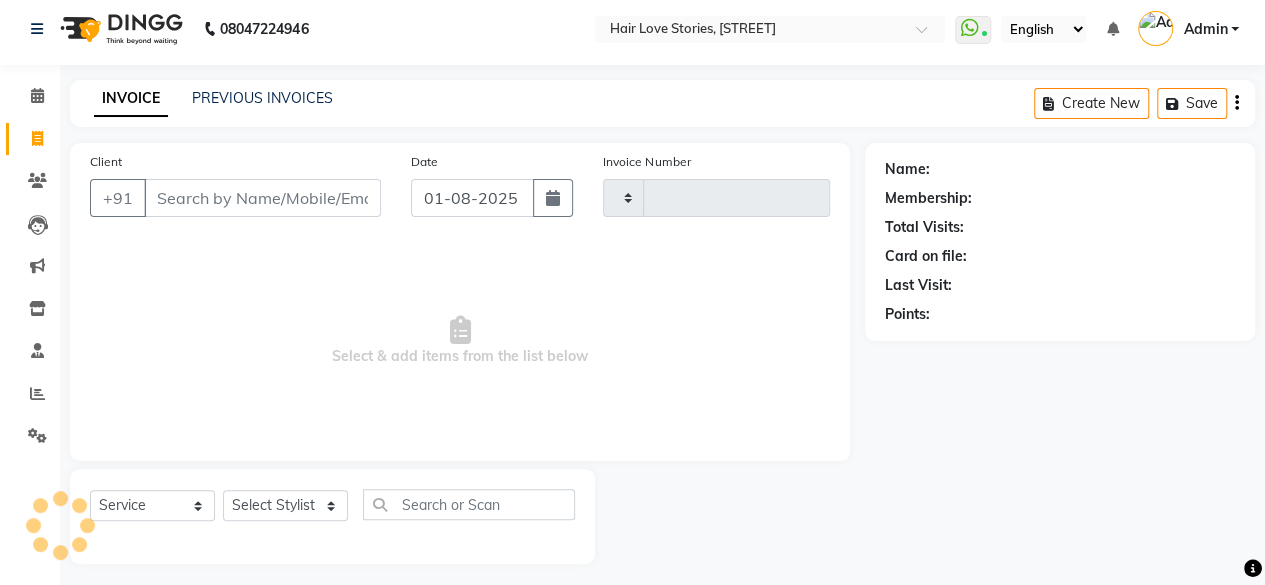 type on "1020" 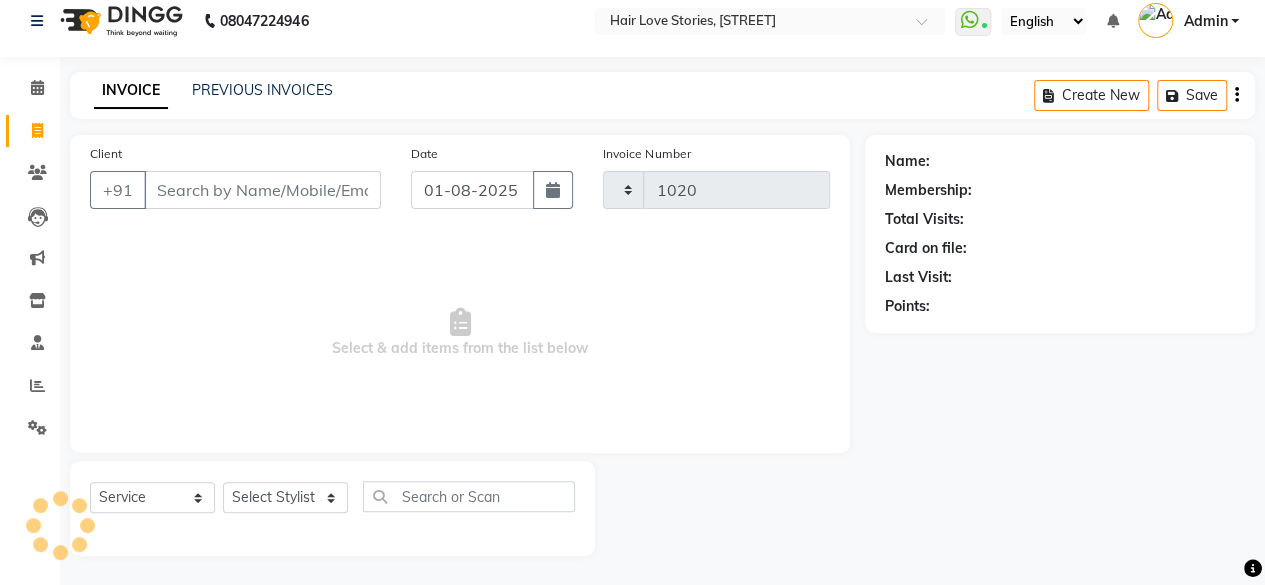 select on "3886" 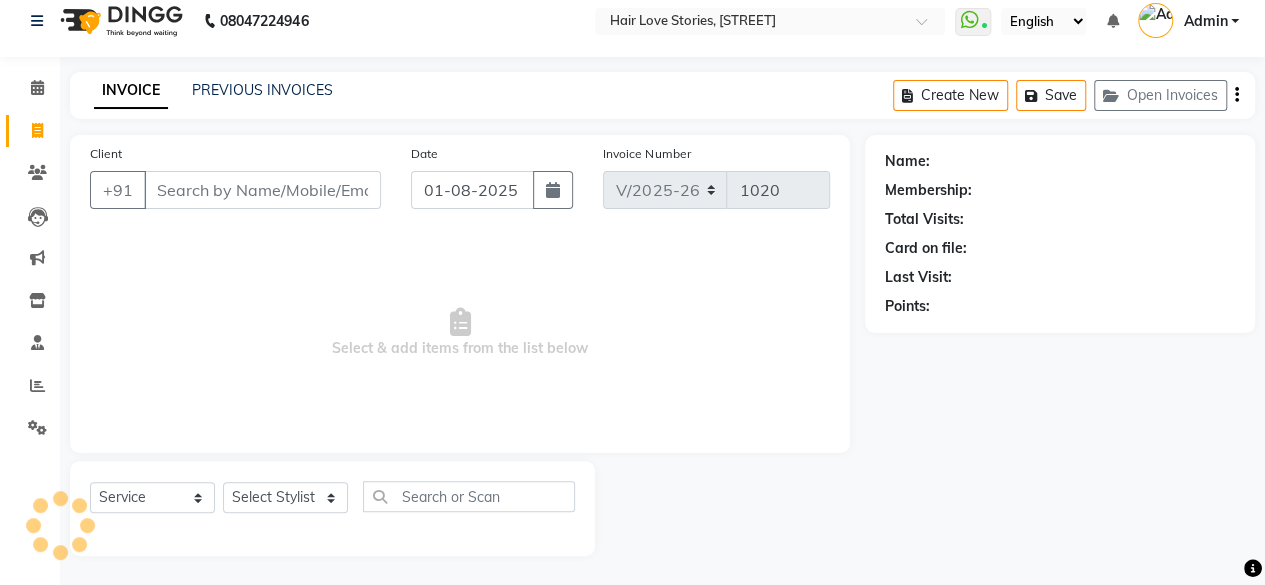 type on "[PHONE]" 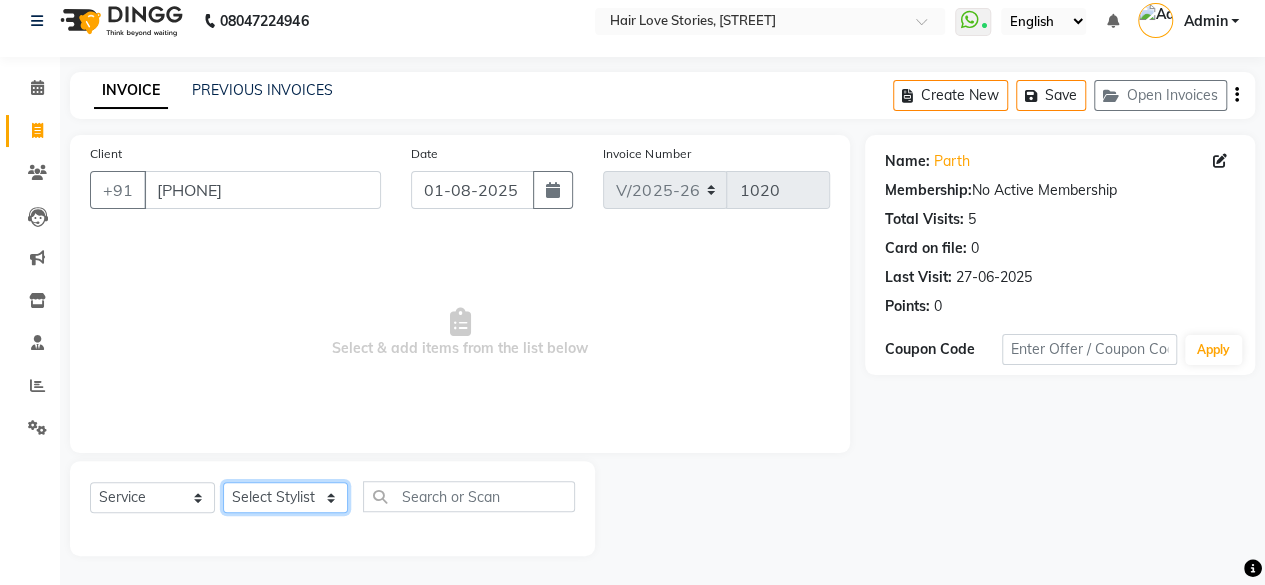 click on "Select Stylist [FIRST] [LAST] DIVYA FRONTDESK JYOTSNA MANAGER [FIRST] [LAST] MEENA MANE NISHA [FIRST] [LAST] [FIRST] [LAST] [FIRST] [LAST] [FIRST] [LAST]" 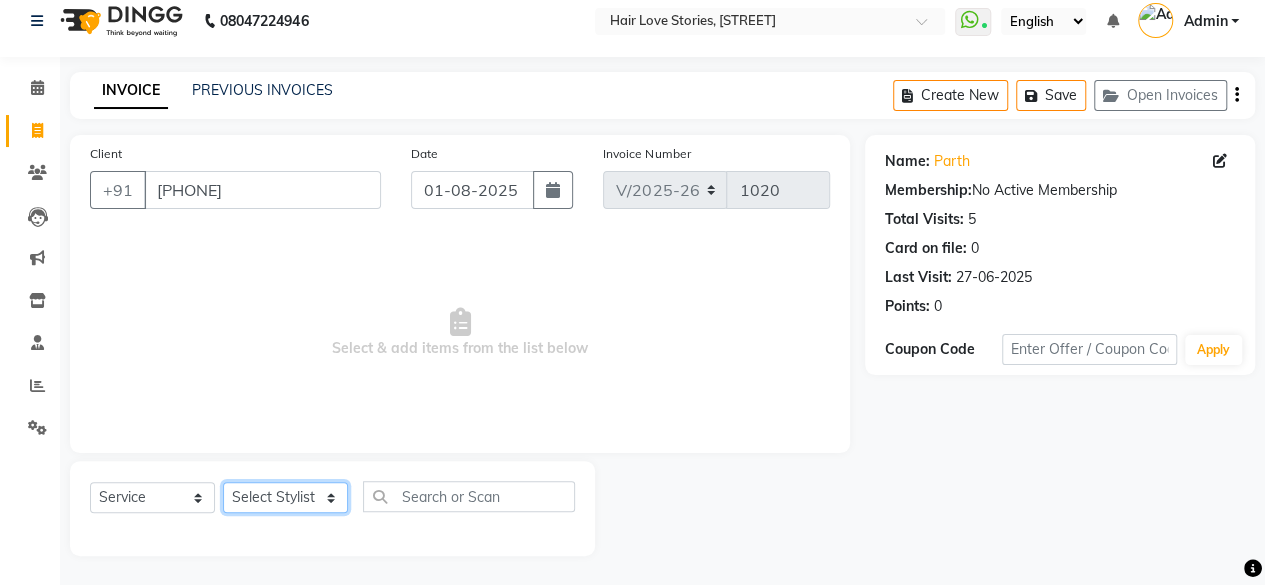 select on "19891" 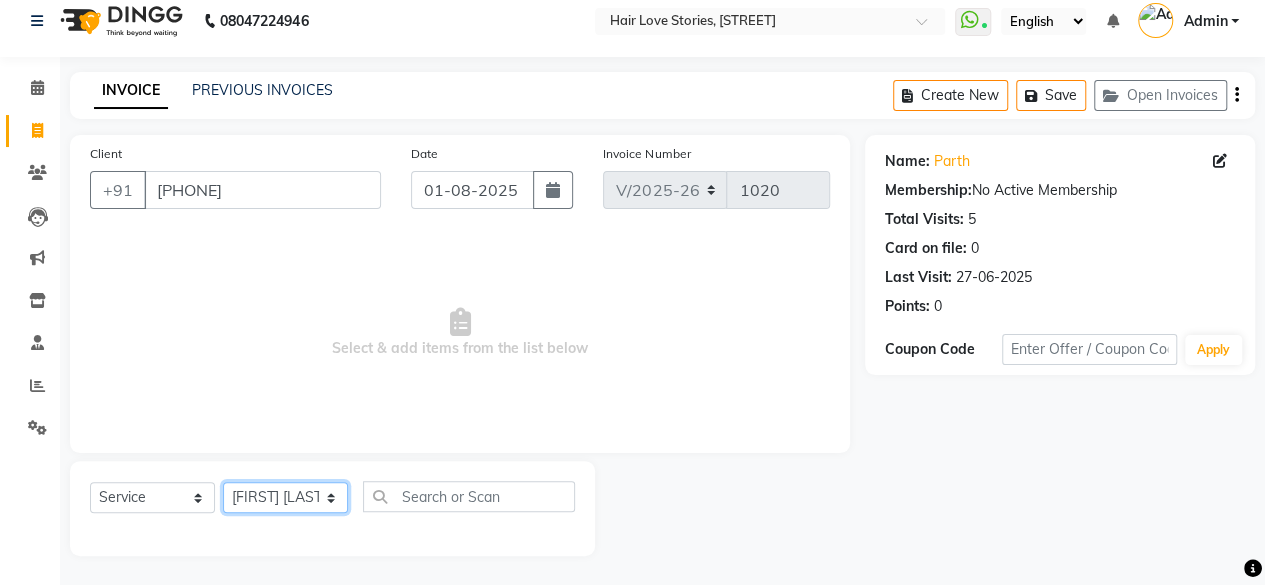 click on "Select Stylist [FIRST] [LAST] DIVYA FRONTDESK JYOTSNA MANAGER [FIRST] [LAST] MEENA MANE NISHA [FIRST] [LAST] [FIRST] [LAST] [FIRST] [LAST] [FIRST] [LAST]" 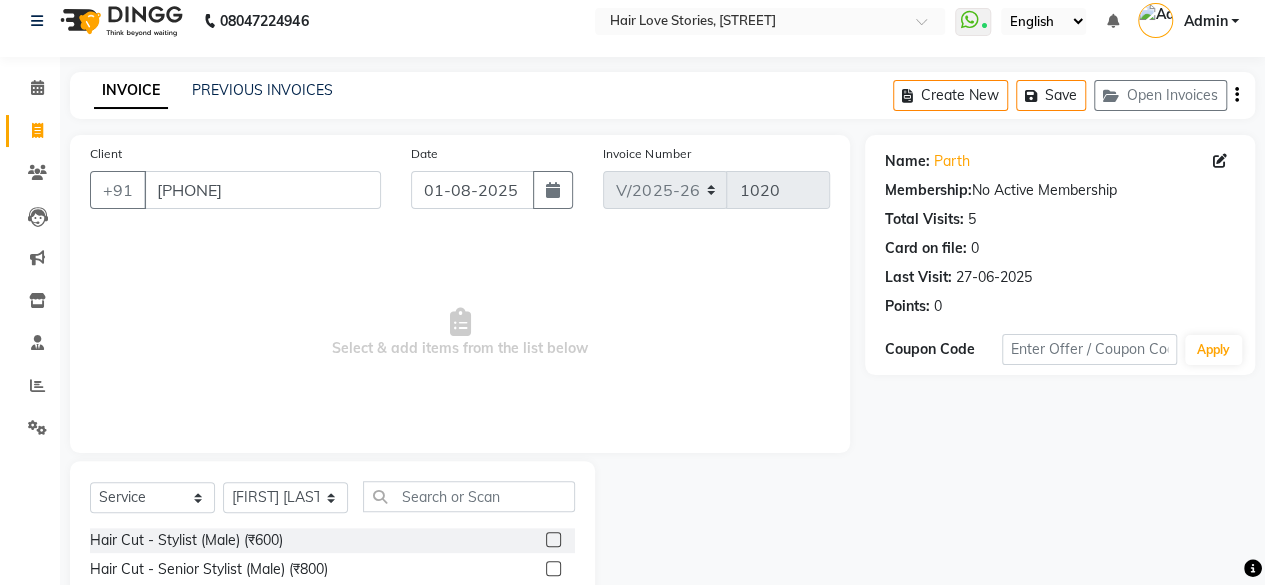 click 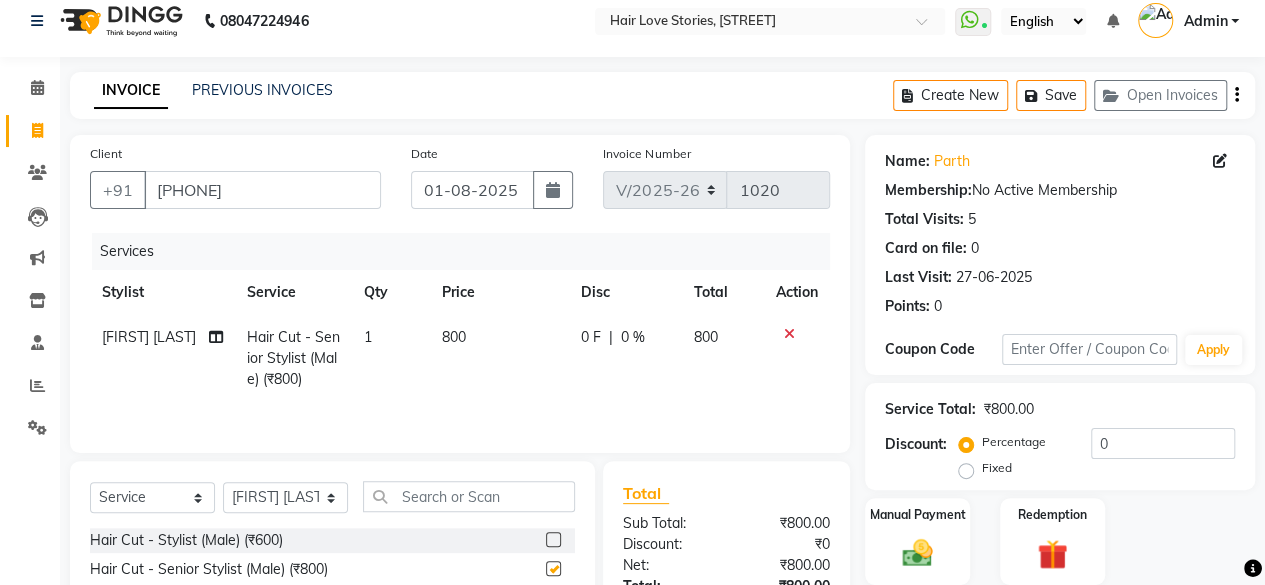 checkbox on "false" 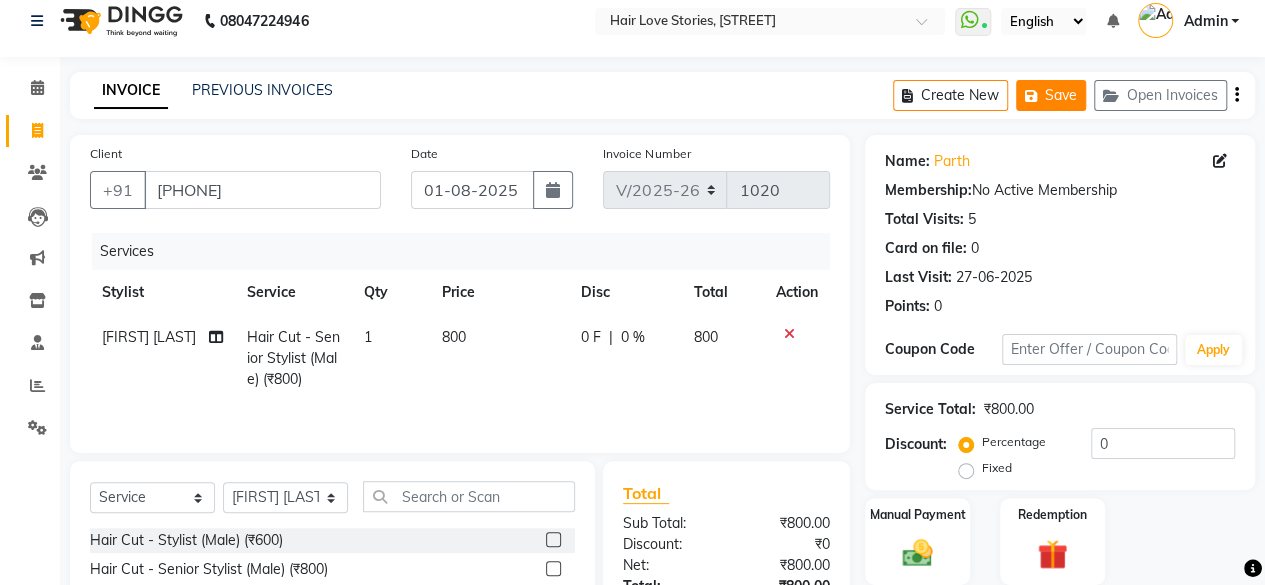 click on "Save" 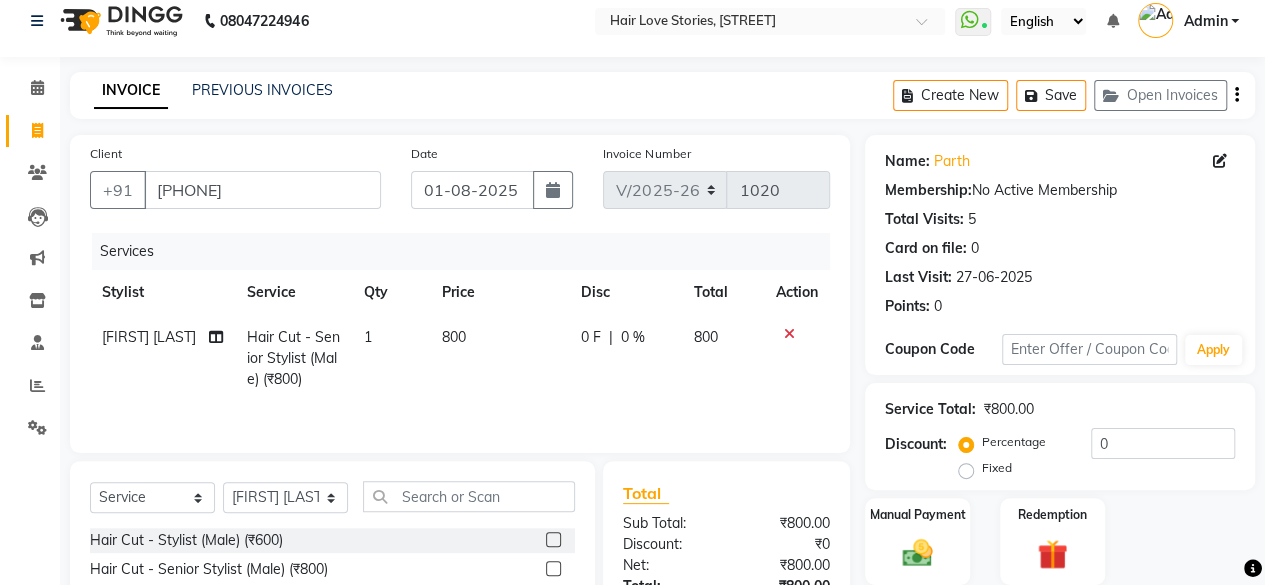 drag, startPoint x: 1070, startPoint y: 95, endPoint x: 570, endPoint y: -87, distance: 532.094 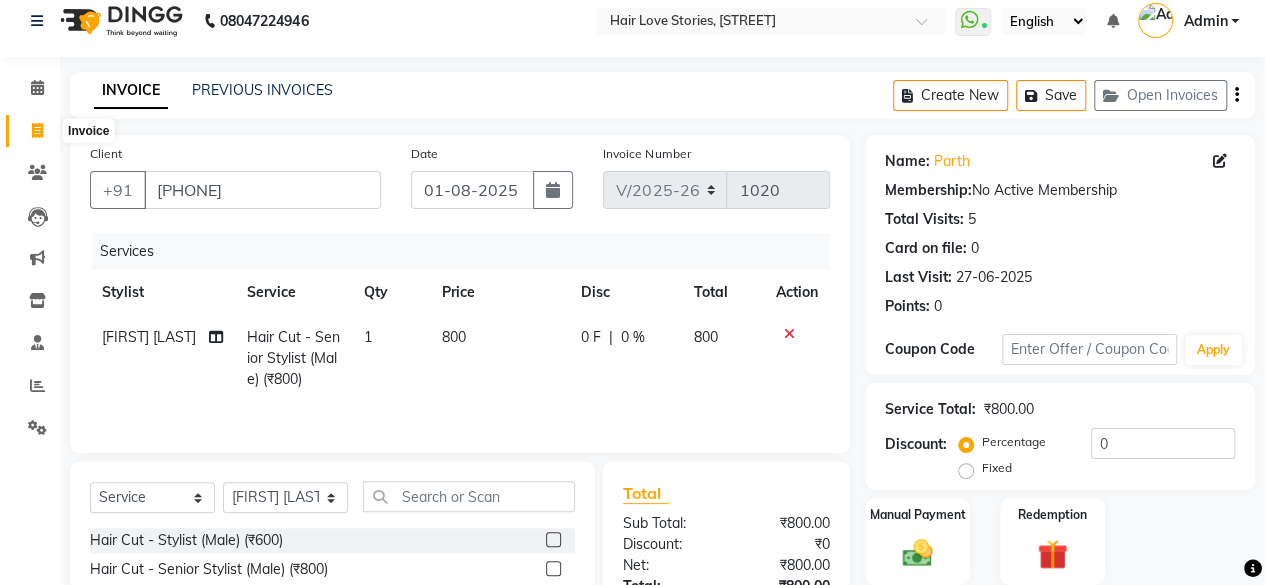 click 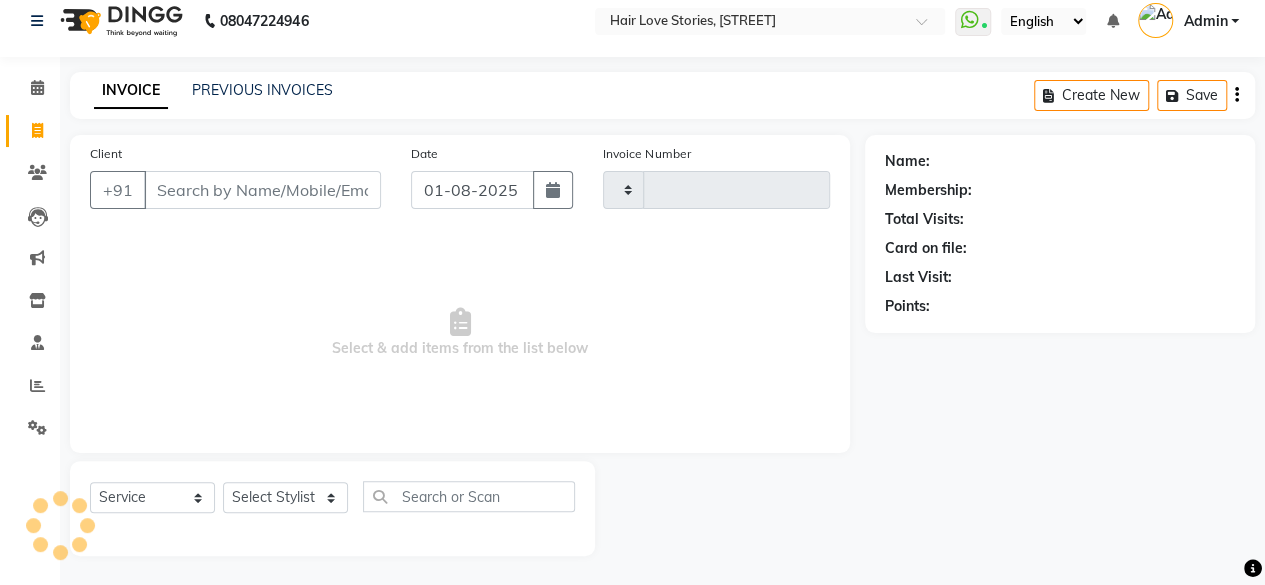 type on "1020" 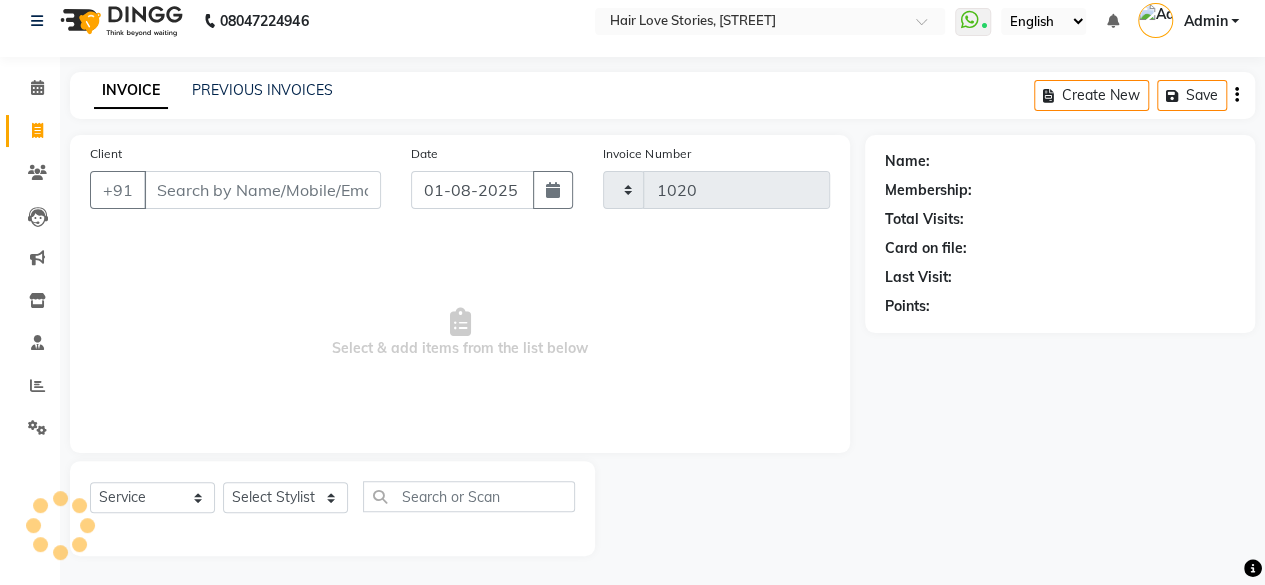 select on "3886" 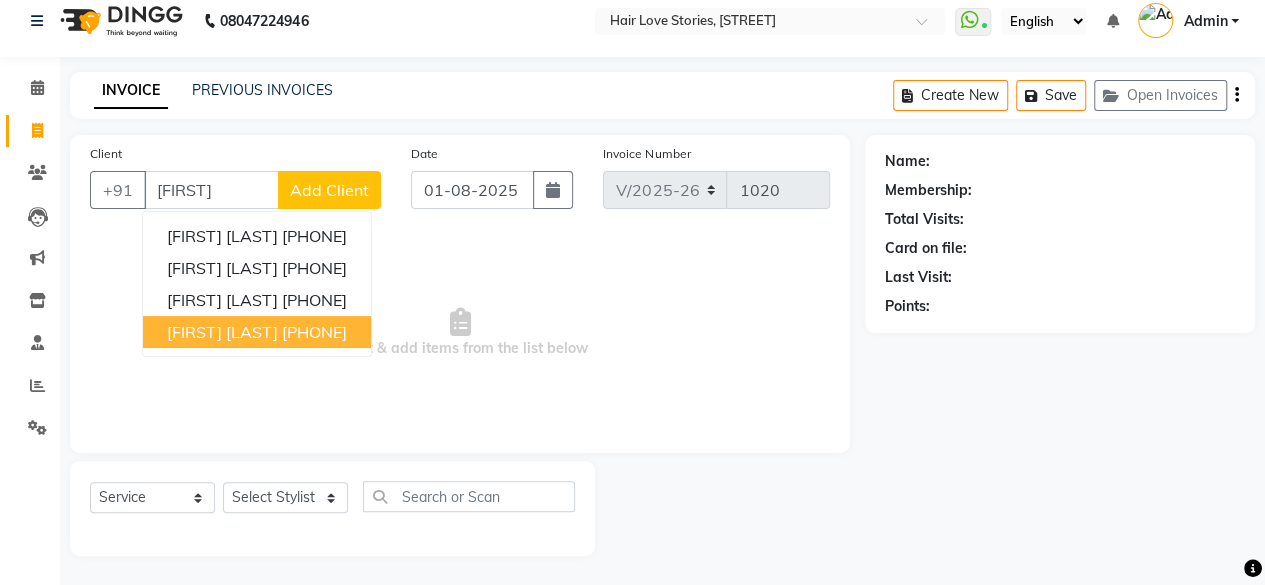 click on "[FIRST] [LAST]" at bounding box center (222, 332) 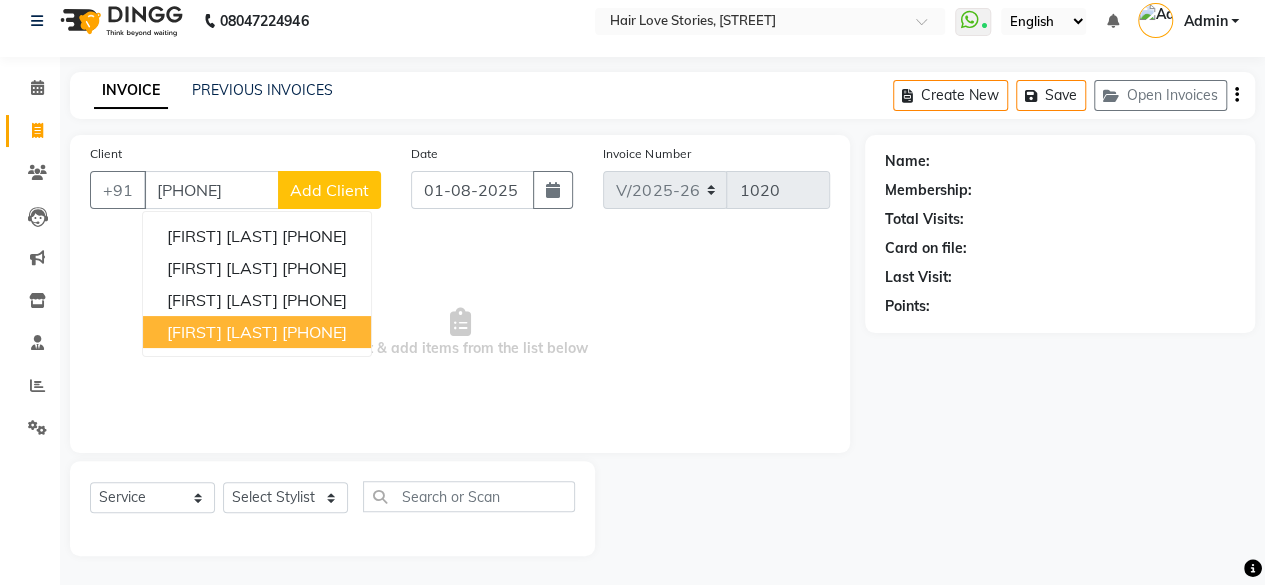 type on "[PHONE]" 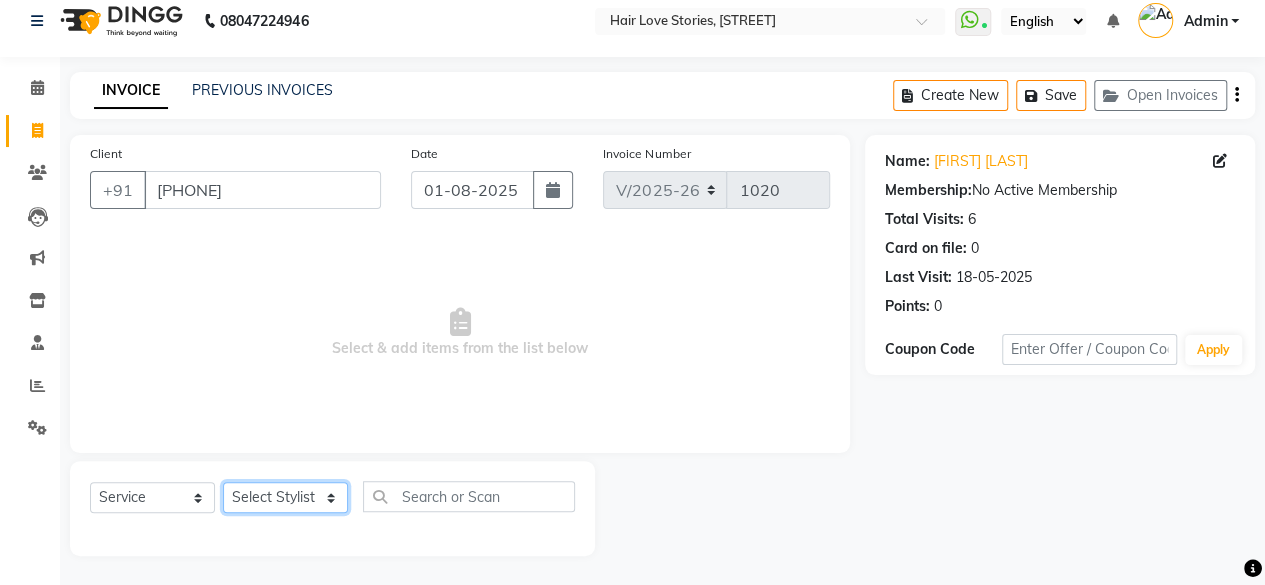 click on "Select Stylist [FIRST] [LAST] DIVYA FRONTDESK JYOTSNA MANAGER [FIRST] [LAST] MEENA MANE NISHA [FIRST] [LAST] [FIRST] [LAST] [FIRST] [LAST] [FIRST] [LAST]" 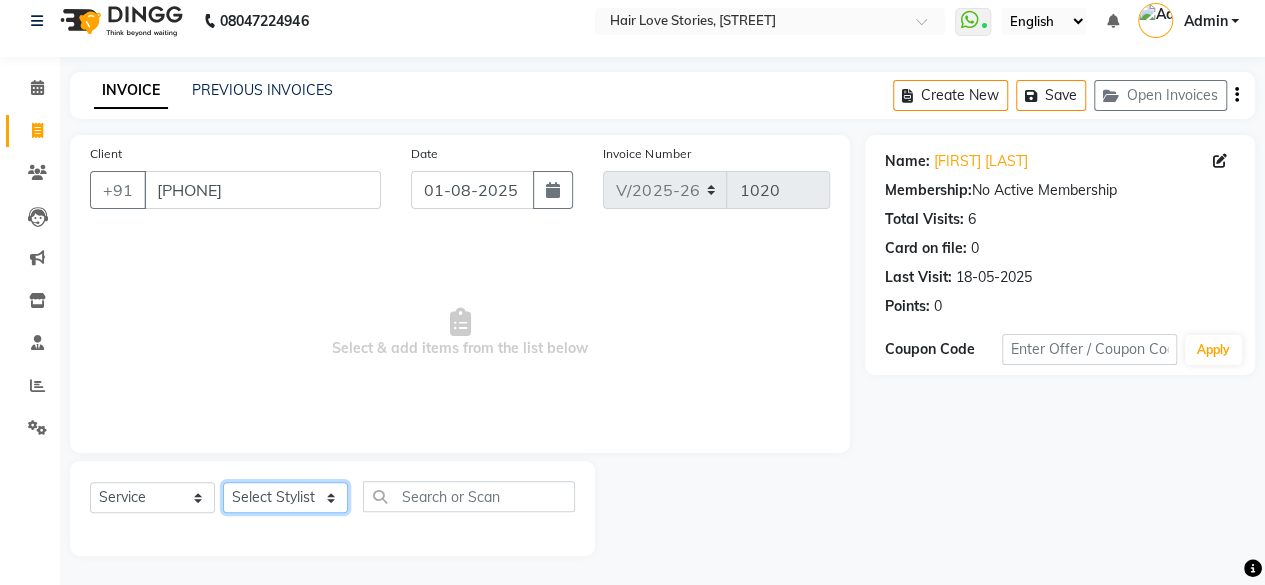 select on "19052" 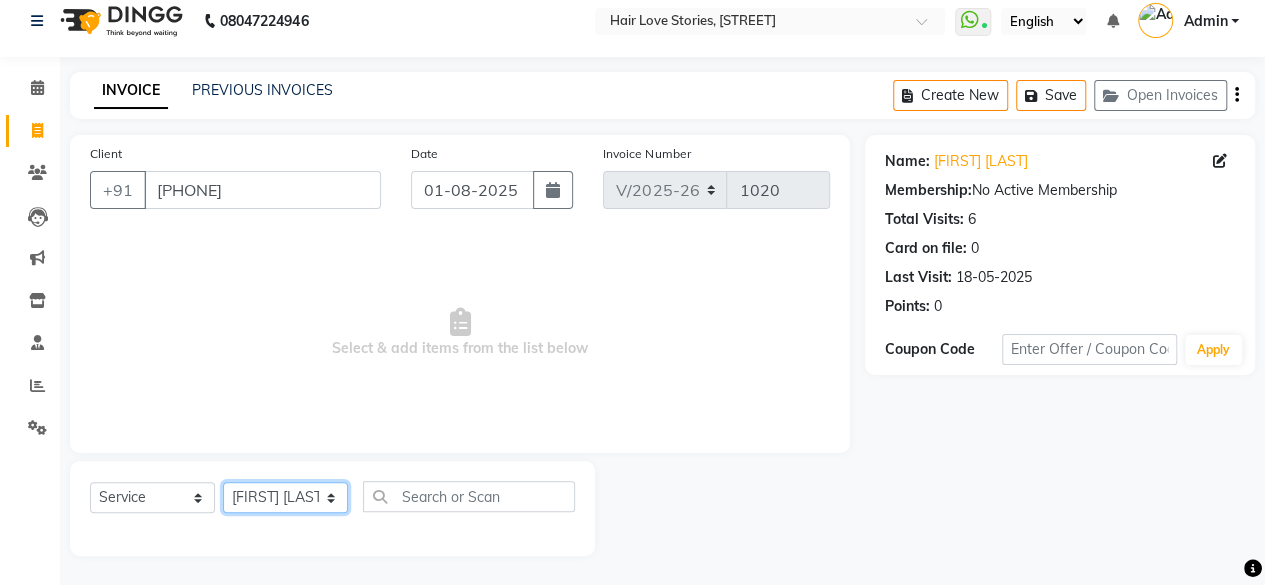 click on "Select Stylist [FIRST] [LAST] DIVYA FRONTDESK JYOTSNA MANAGER [FIRST] [LAST] MEENA MANE NISHA [FIRST] [LAST] [FIRST] [LAST] [FIRST] [LAST] [FIRST] [LAST]" 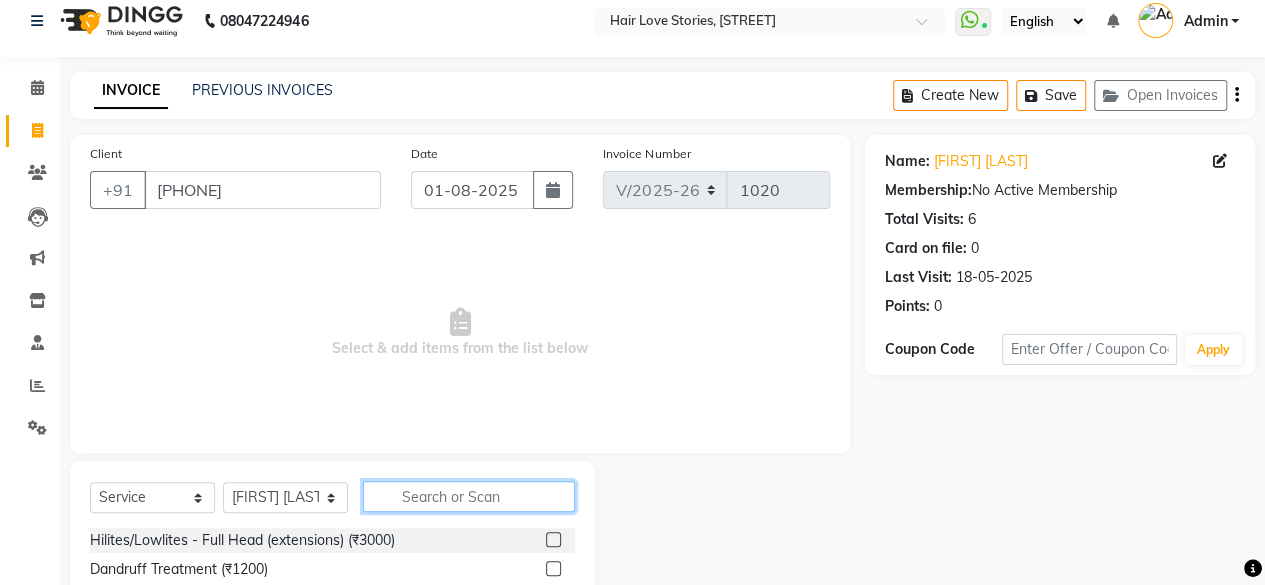 click 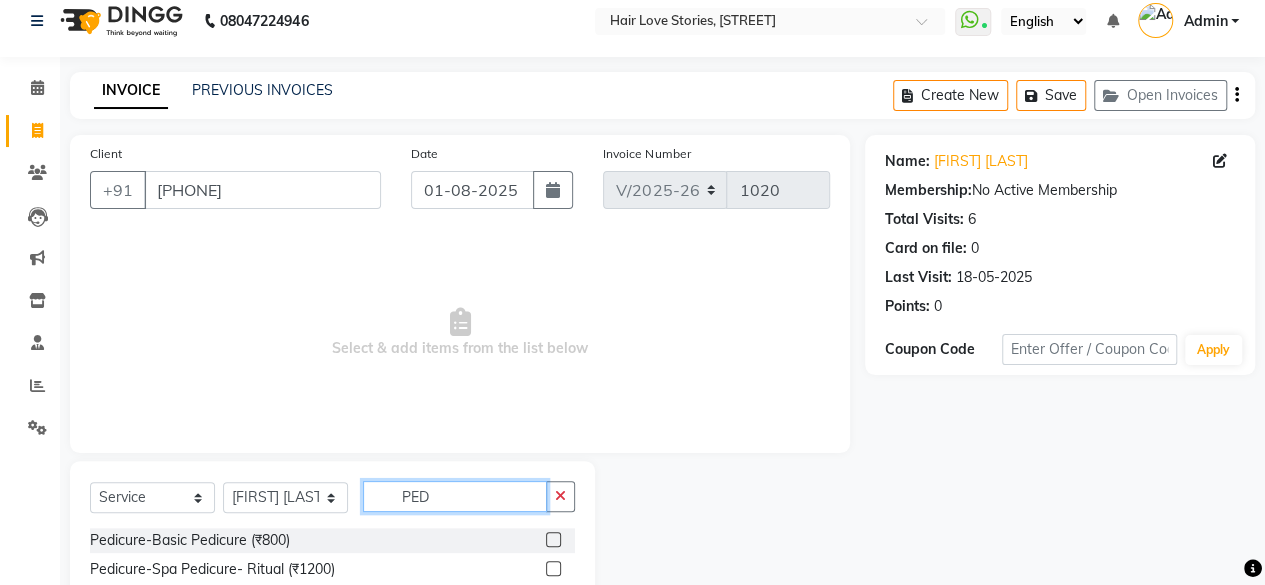 type on "PED" 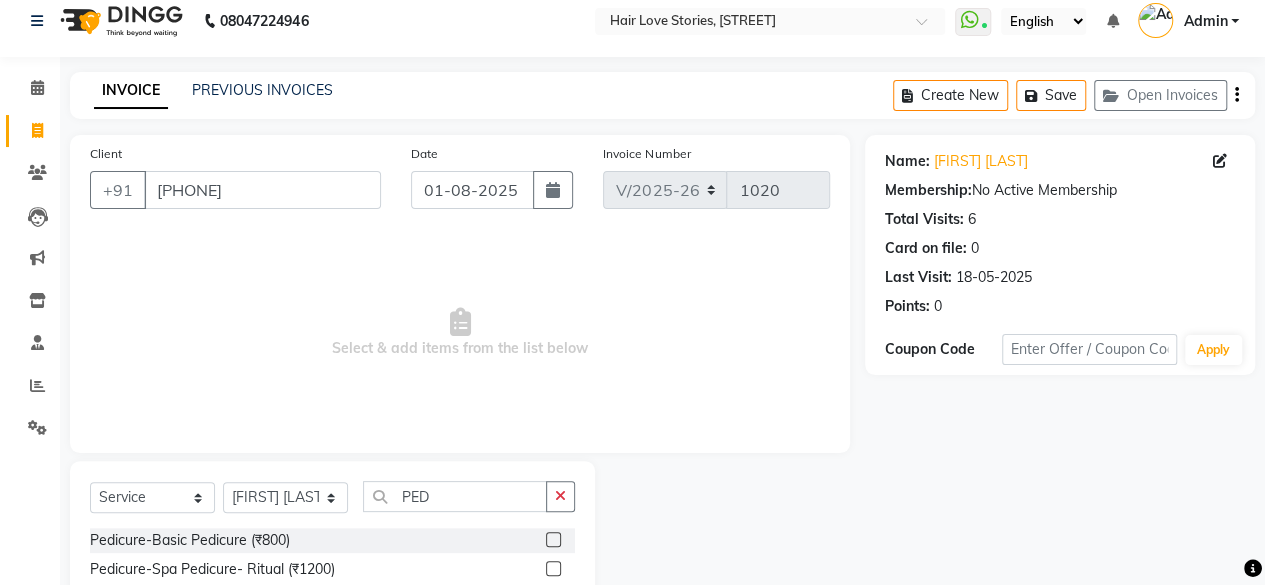 click 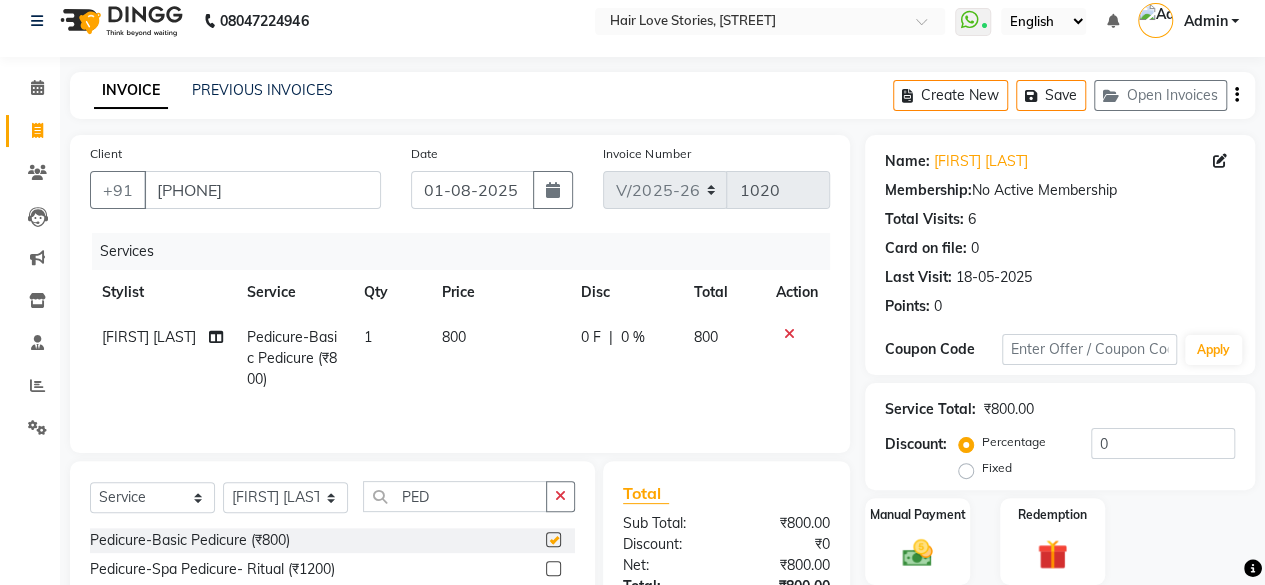 checkbox on "false" 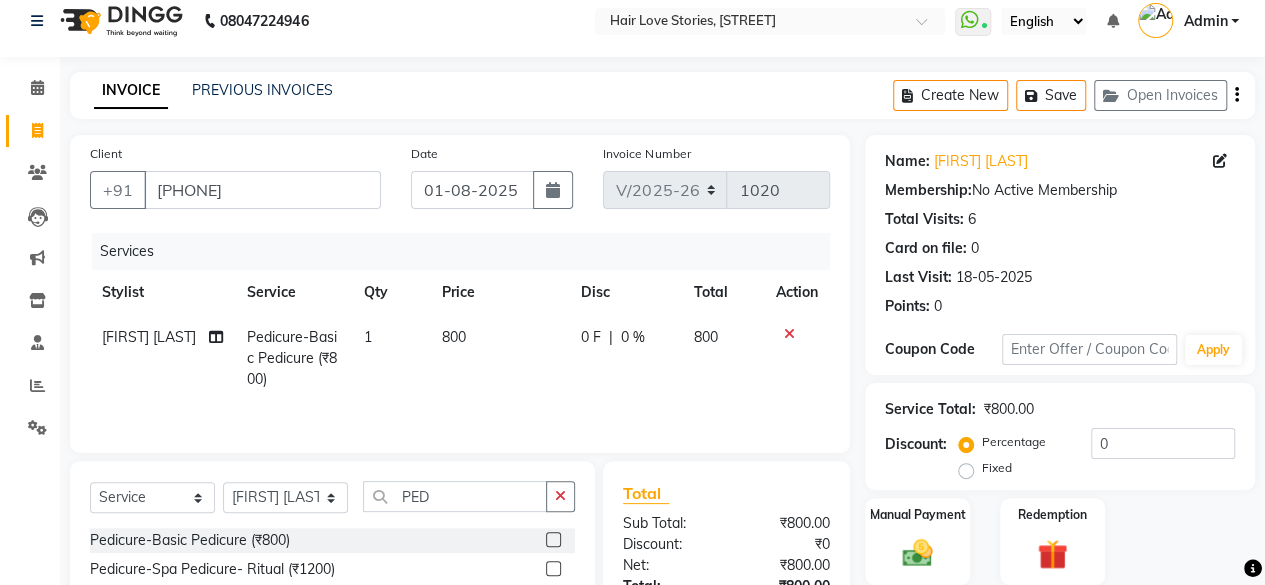 click on "800" 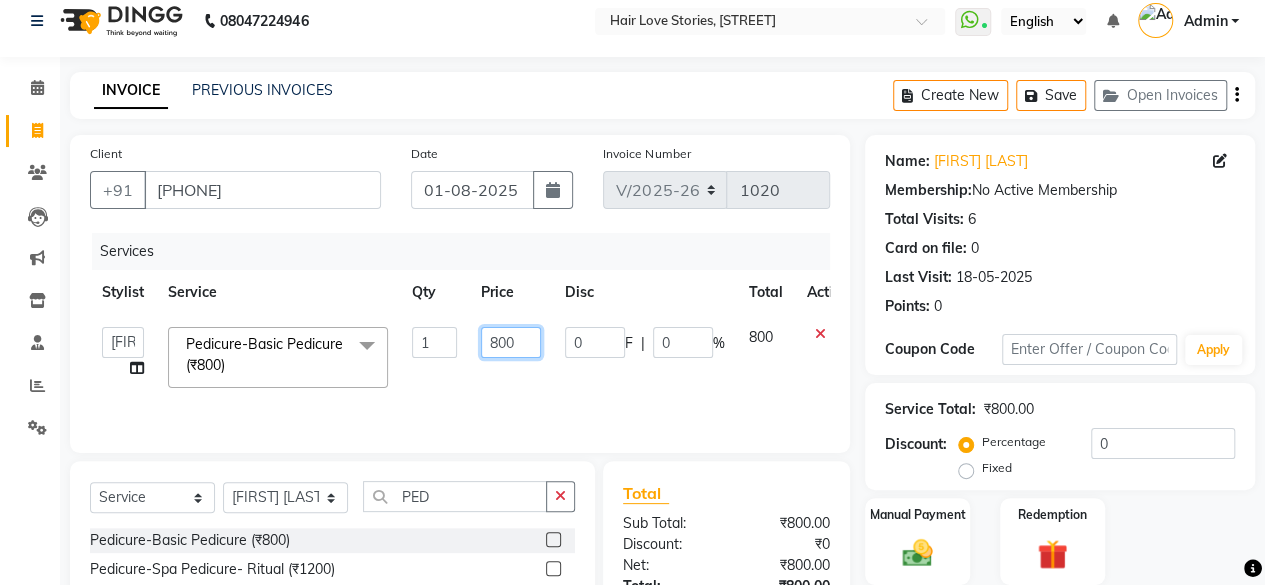 click on "800" 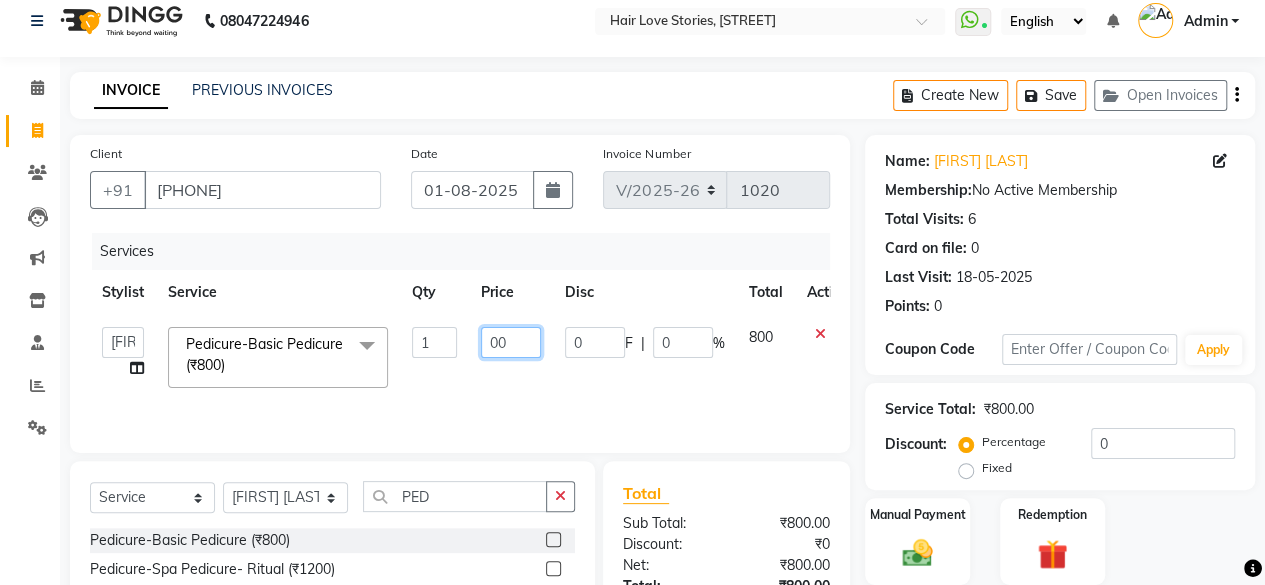 type on "900" 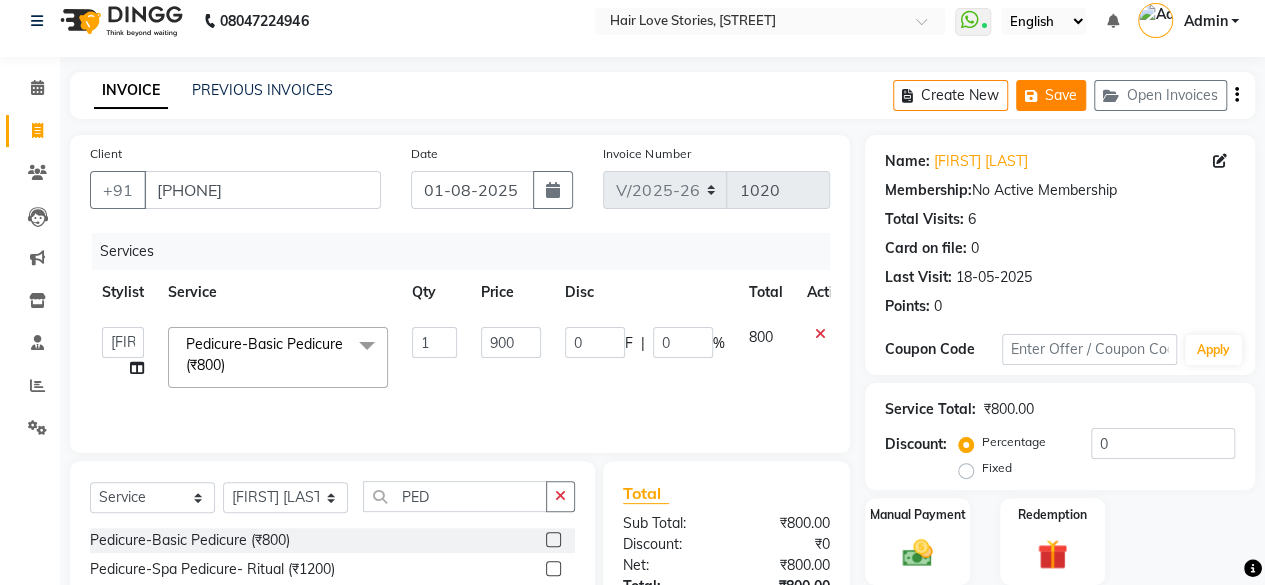 click on "Save" 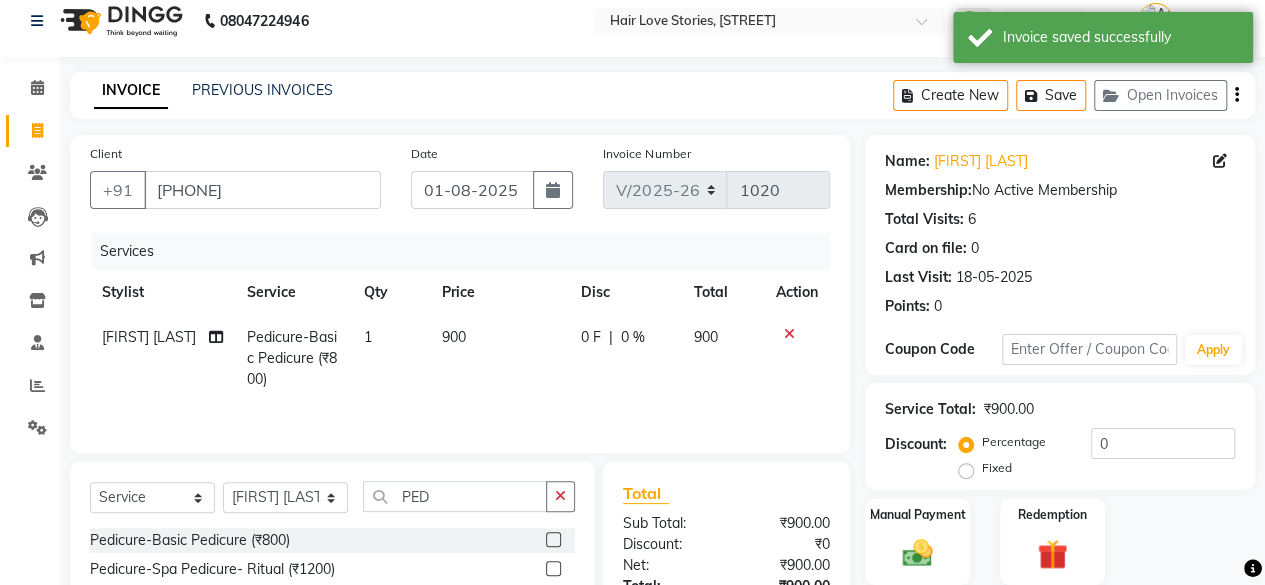 click on "Invoice" 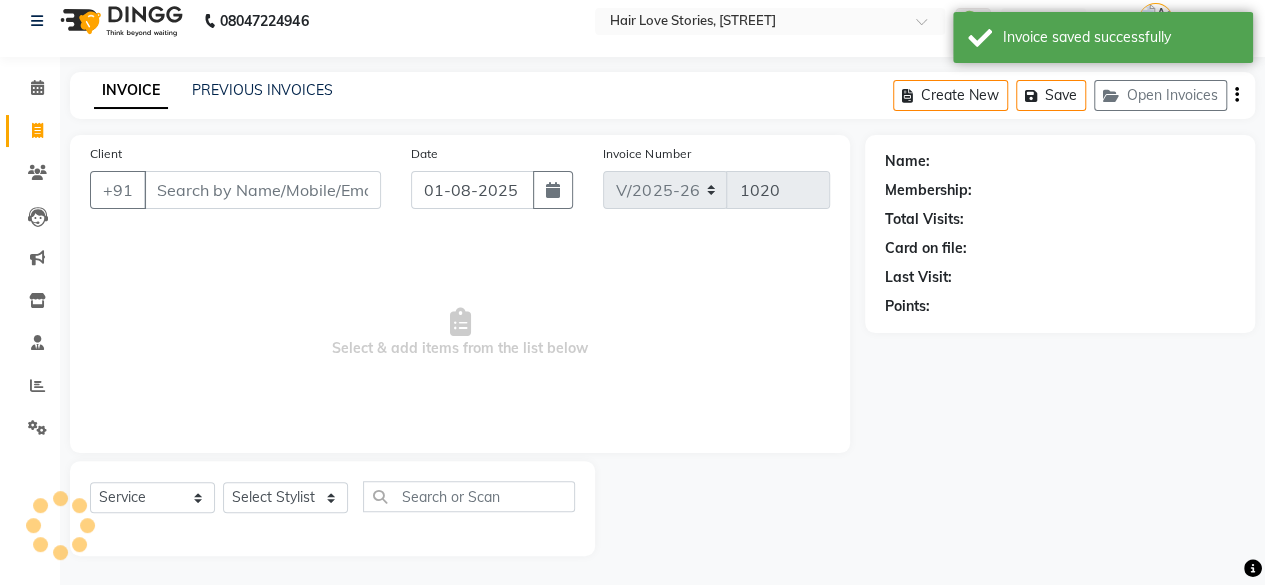 click on "Client" at bounding box center (262, 190) 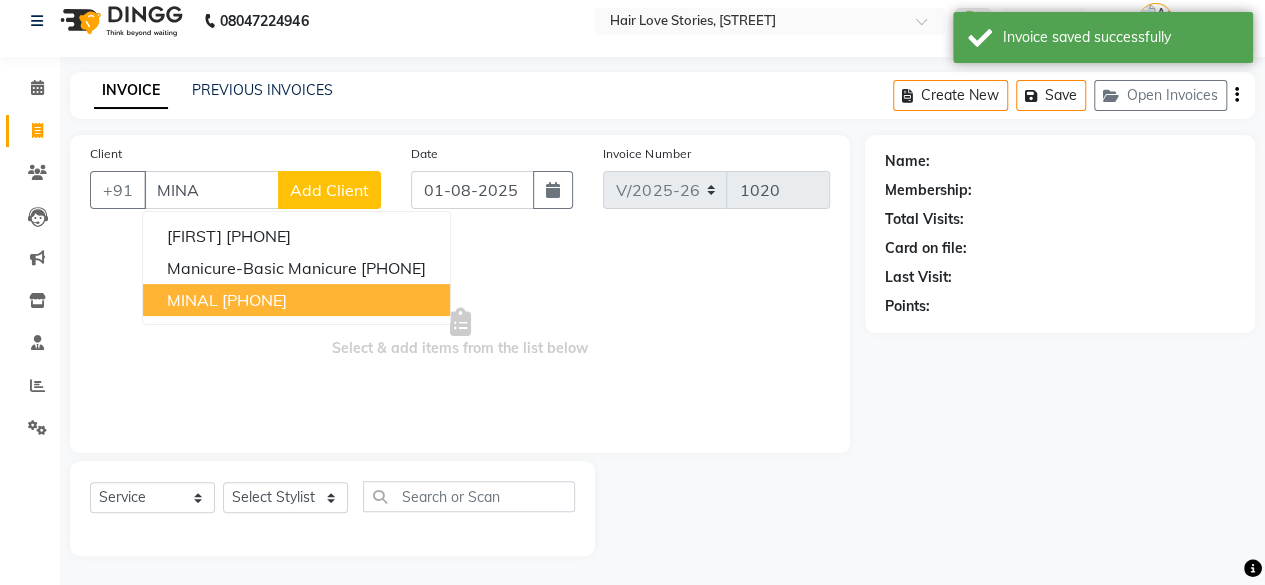 click on "[PHONE]" at bounding box center (254, 300) 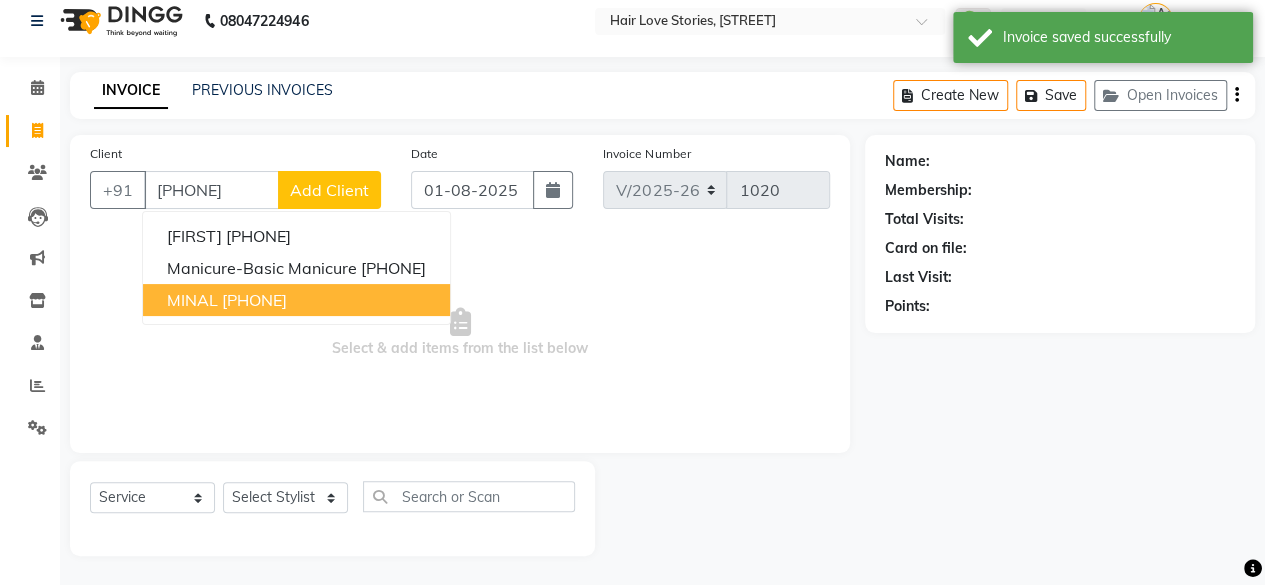 type on "[PHONE]" 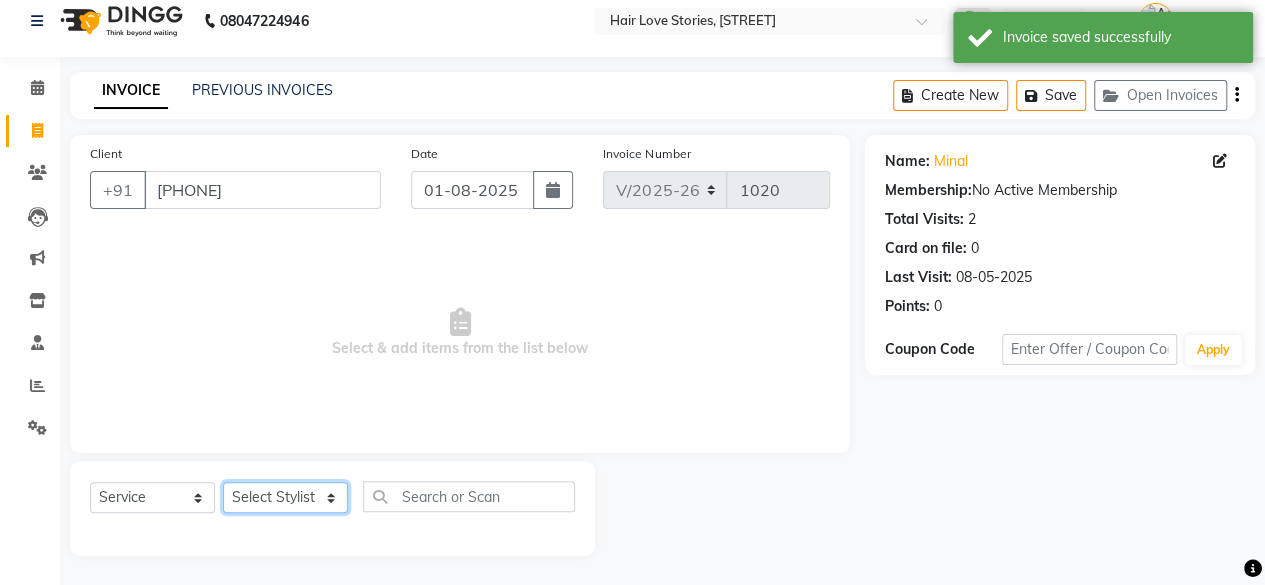 click on "Select Stylist [FIRST] [LAST] DIVYA FRONTDESK JYOTSNA MANAGER [FIRST] [LAST] MEENA MANE NISHA [FIRST] [LAST] [FIRST] [LAST] [FIRST] [LAST] [FIRST] [LAST]" 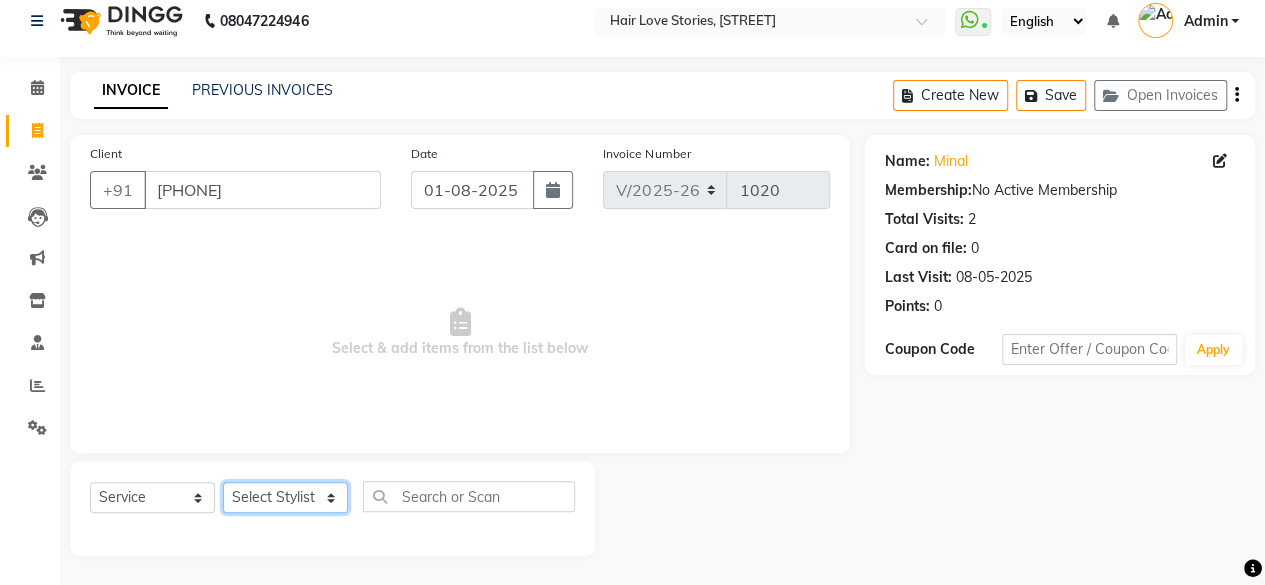 select on "19044" 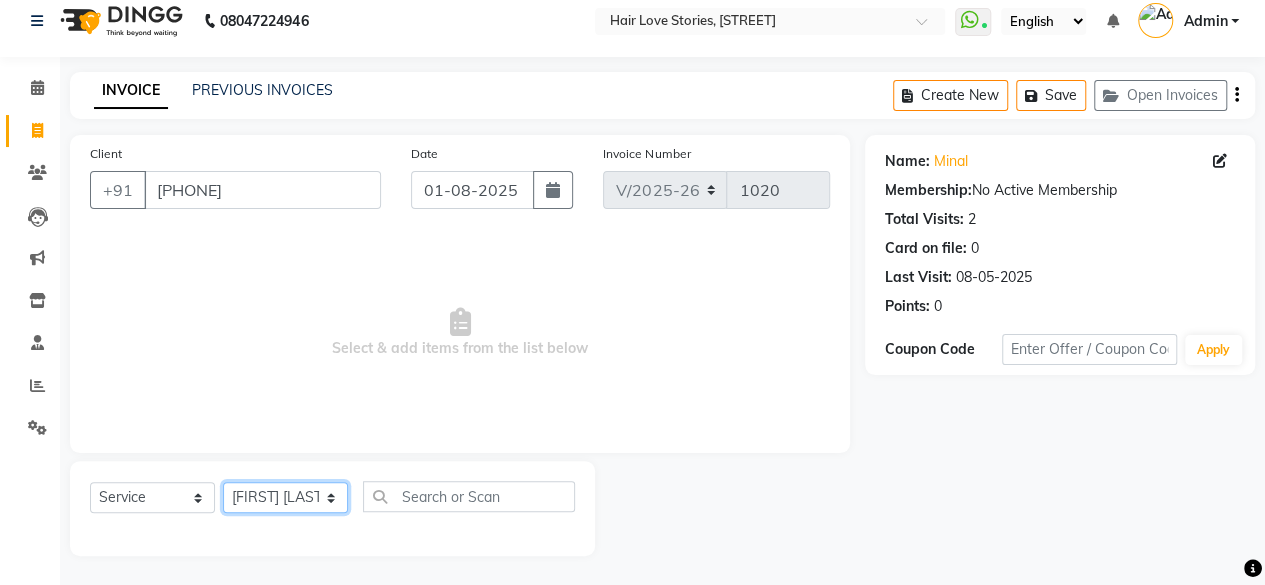 click on "Select Stylist [FIRST] [LAST] DIVYA FRONTDESK JYOTSNA MANAGER [FIRST] [LAST] MEENA MANE NISHA [FIRST] [LAST] [FIRST] [LAST] [FIRST] [LAST] [FIRST] [LAST]" 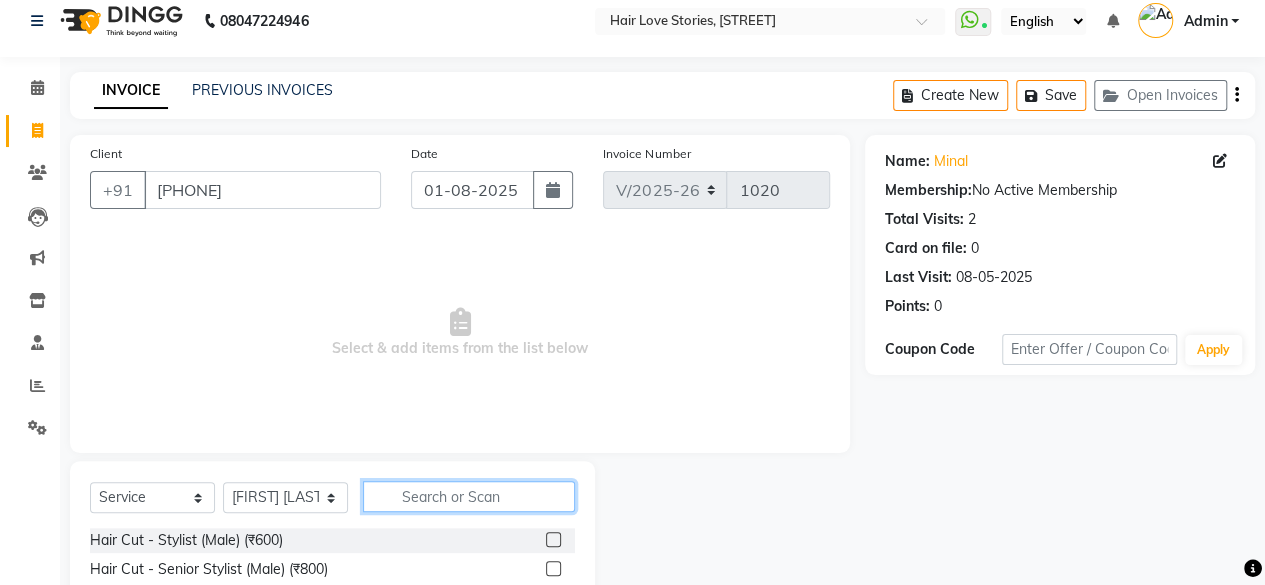 click 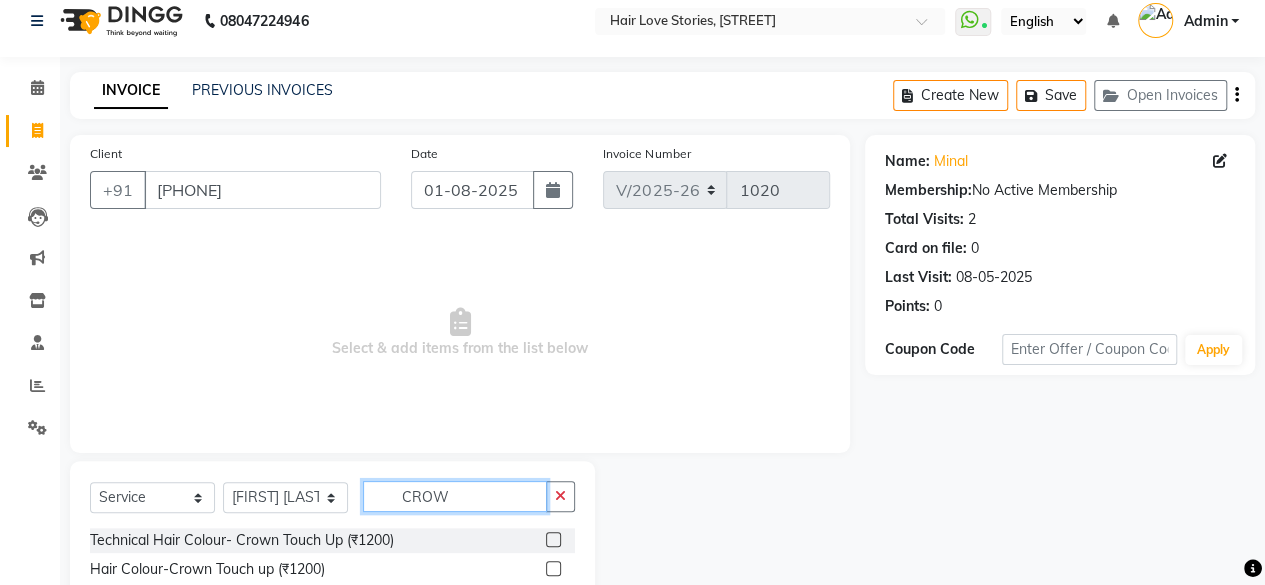 scroll, scrollTop: 73, scrollLeft: 0, axis: vertical 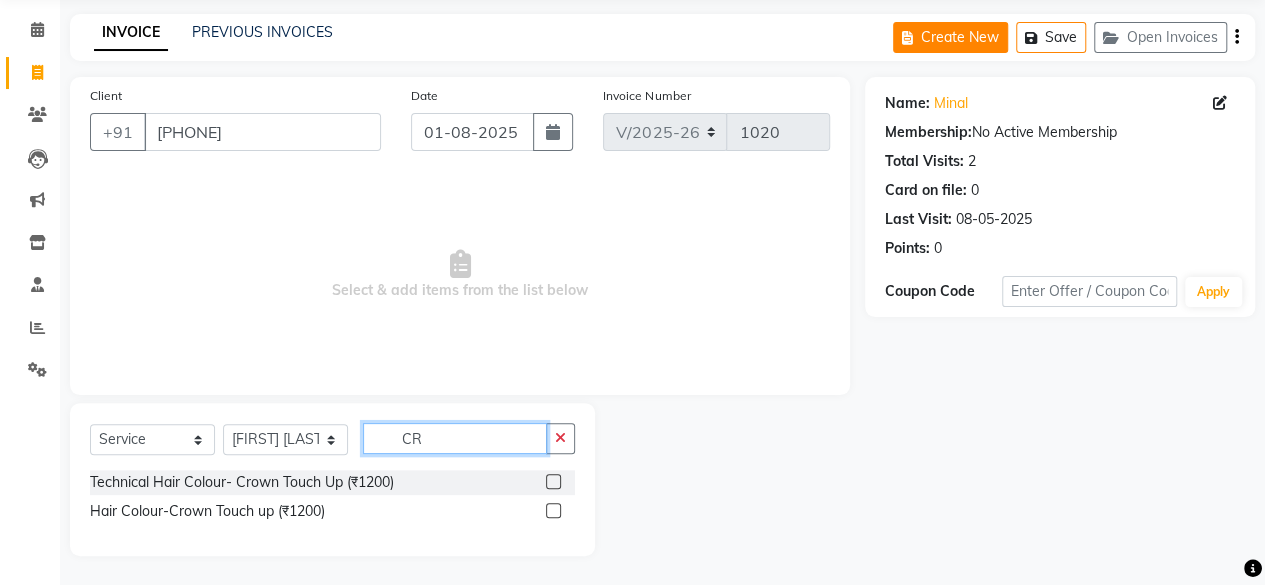 type on "C" 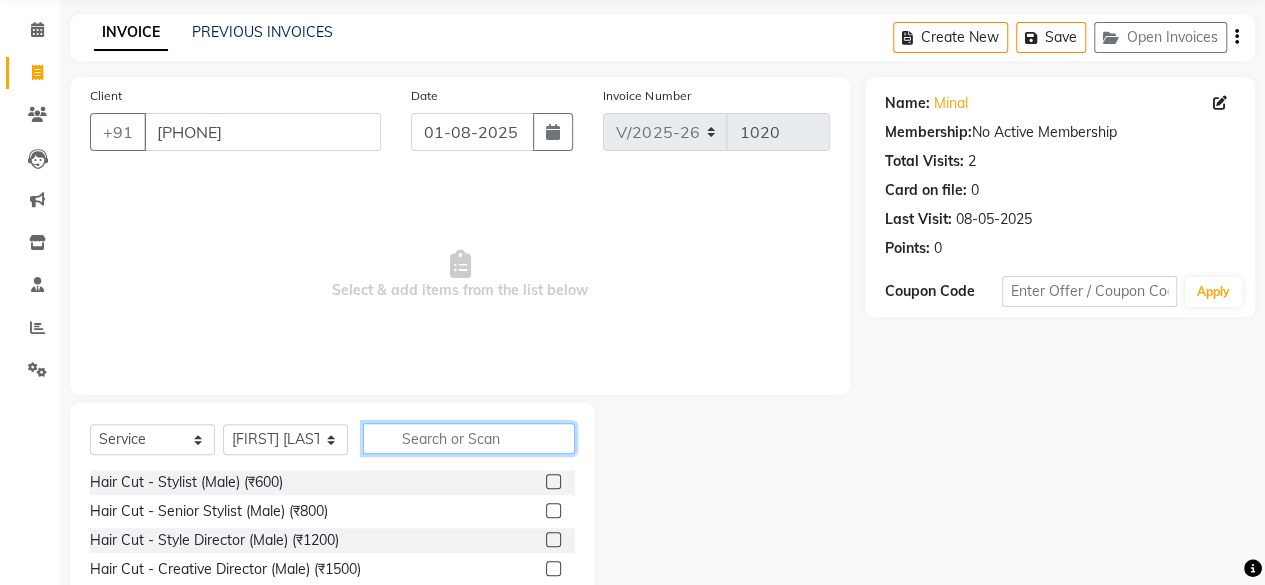 click 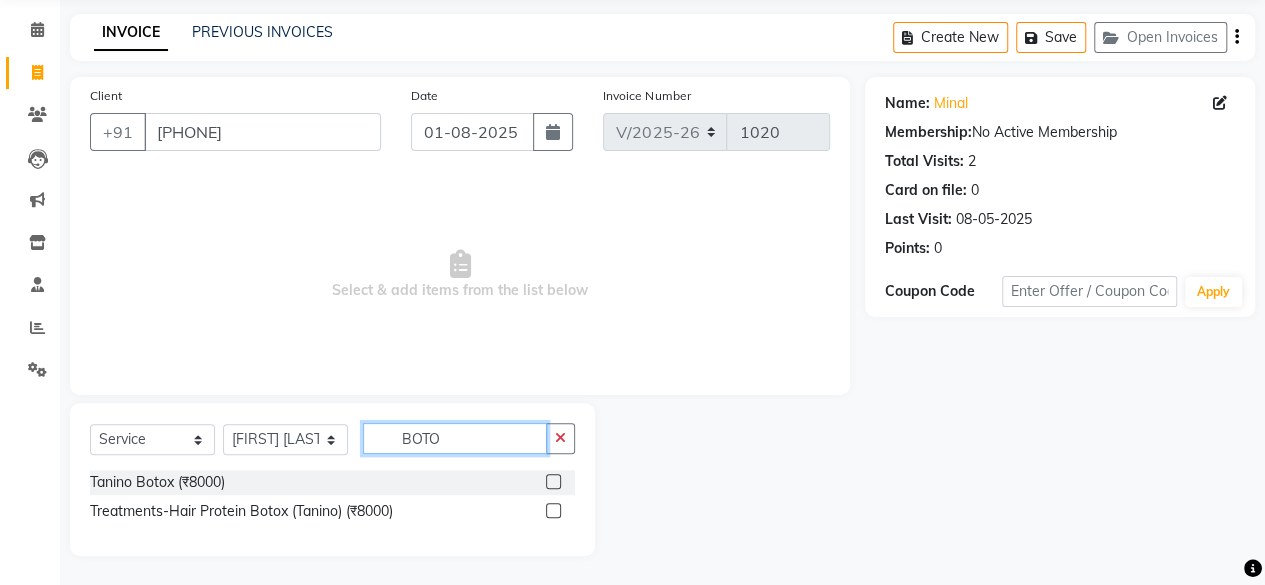 type on "BOTO" 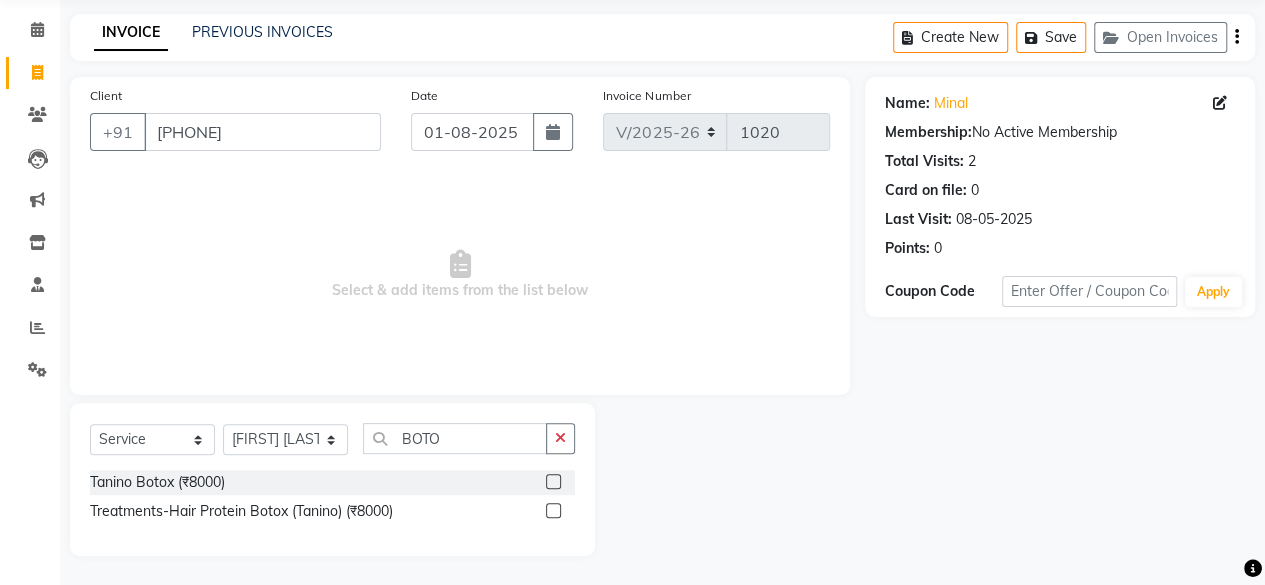 click 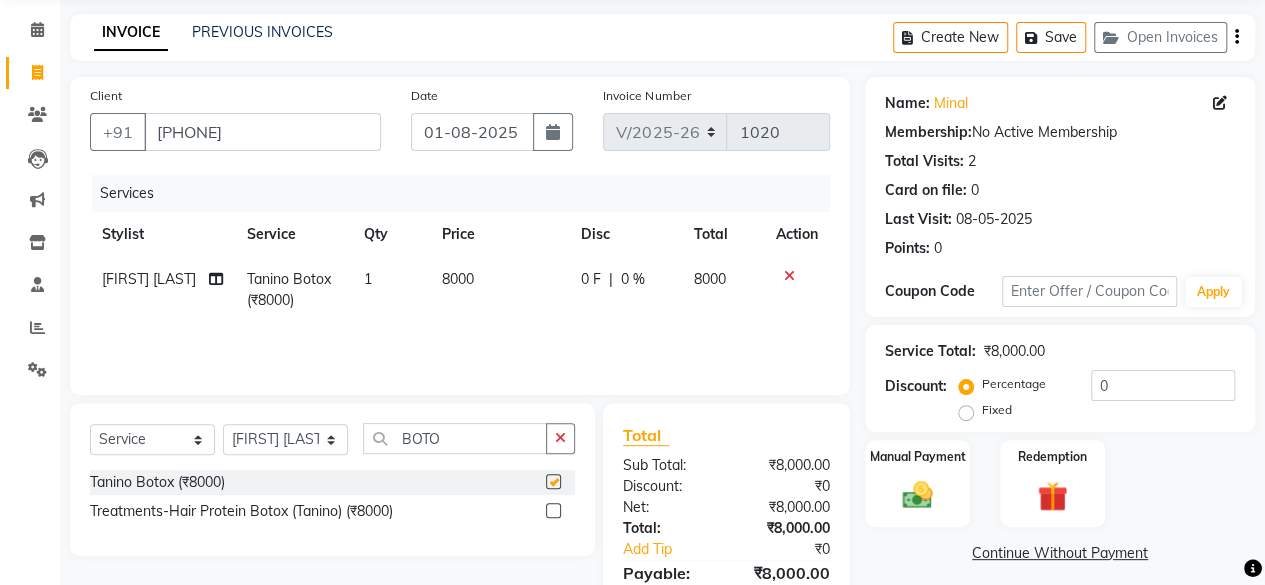 checkbox on "false" 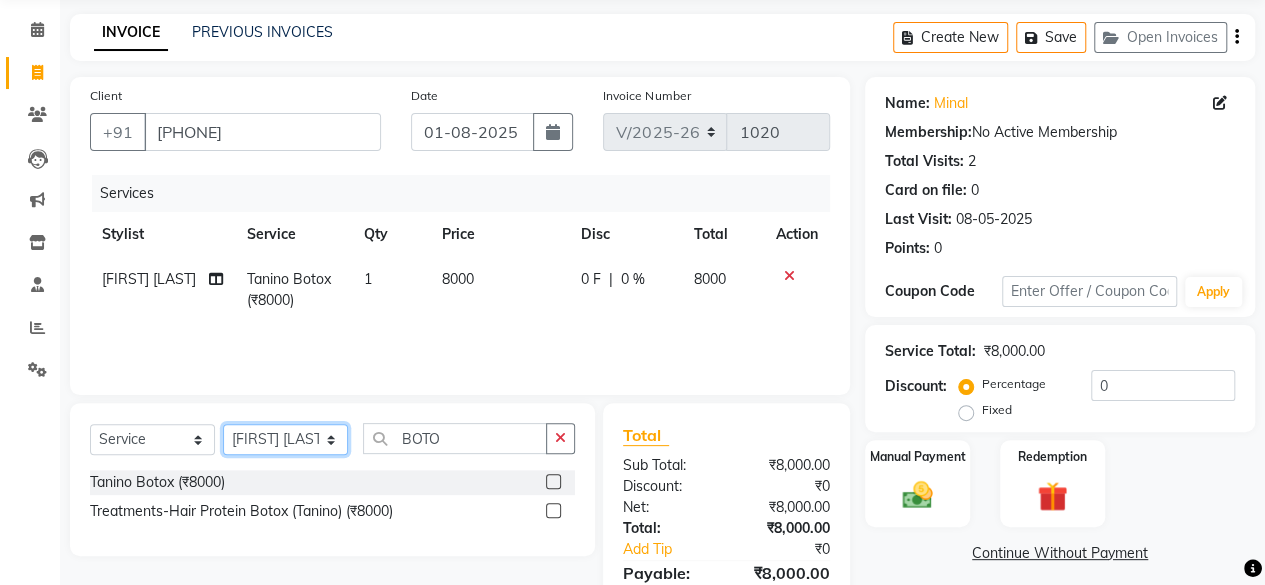 click on "Select Stylist [FIRST] [LAST] DIVYA FRONTDESK JYOTSNA MANAGER [FIRST] [LAST] MEENA MANE NISHA [FIRST] [LAST] [FIRST] [LAST] [FIRST] [LAST] [FIRST] [LAST]" 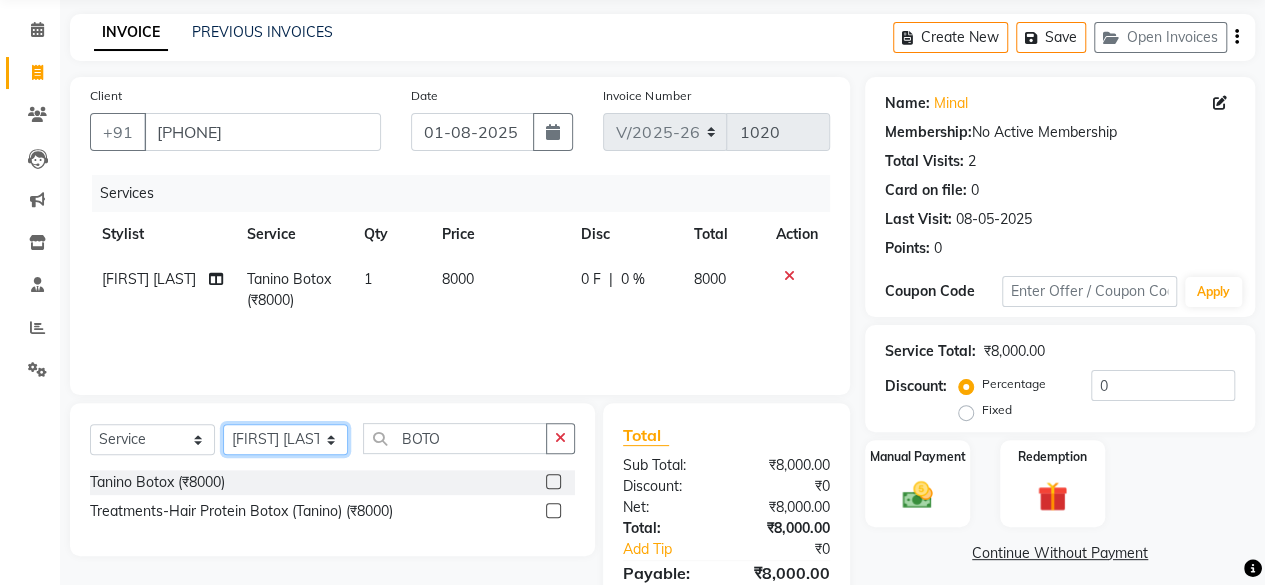 select on "19053" 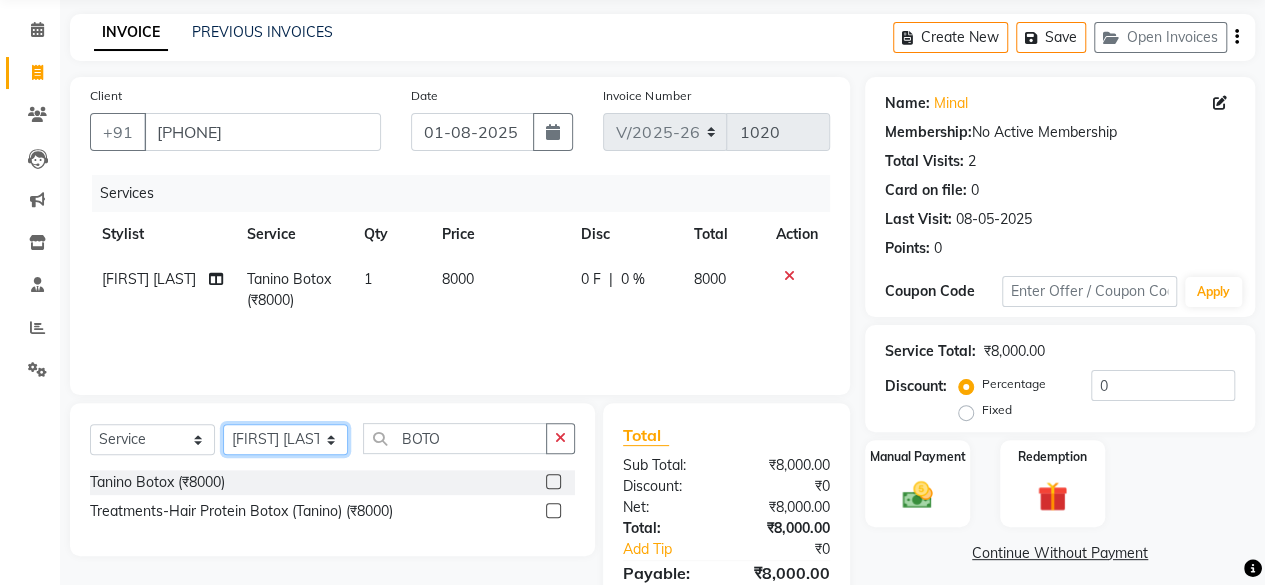 click on "Select Stylist [FIRST] [LAST] DIVYA FRONTDESK JYOTSNA MANAGER [FIRST] [LAST] MEENA MANE NISHA [FIRST] [LAST] [FIRST] [LAST] [FIRST] [LAST] [FIRST] [LAST]" 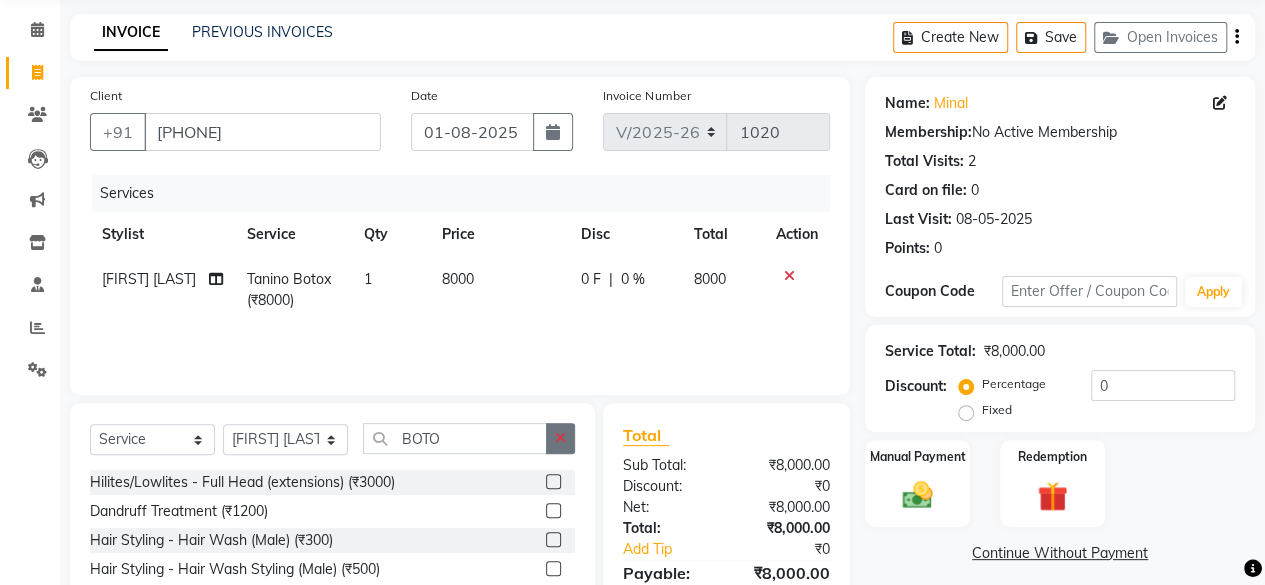 click 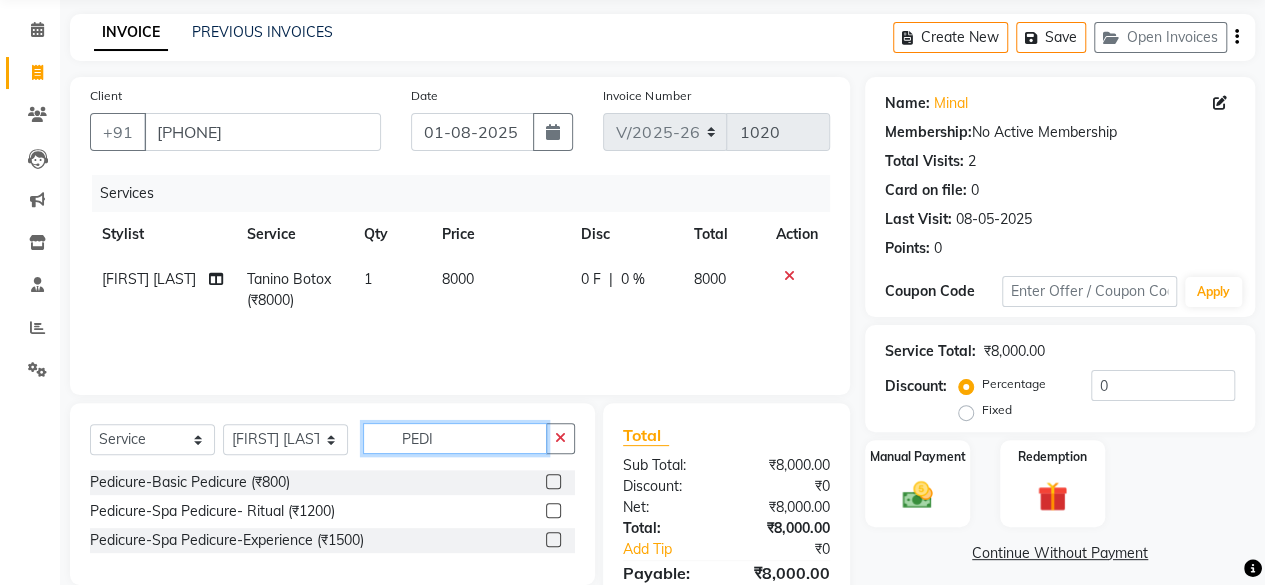 type on "PEDI" 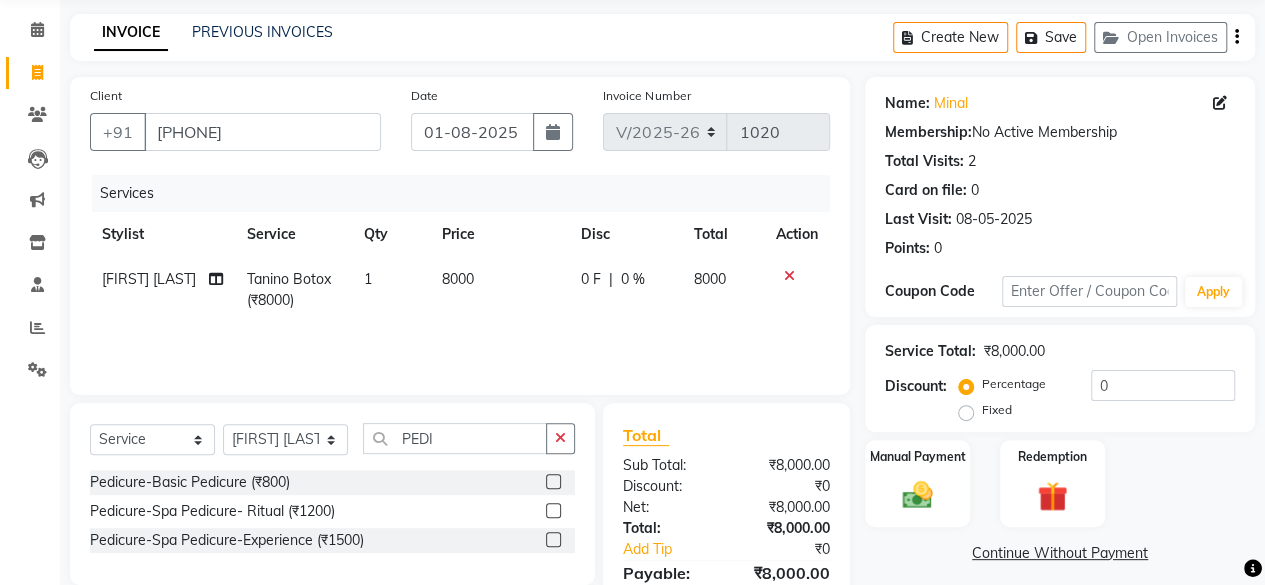 click 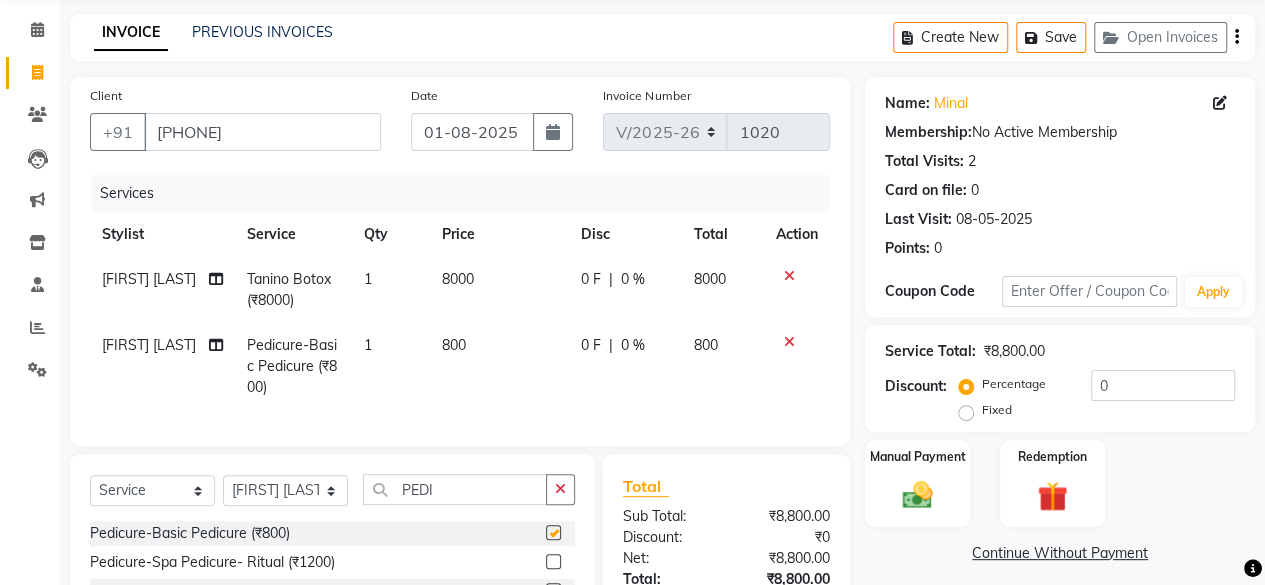 checkbox on "false" 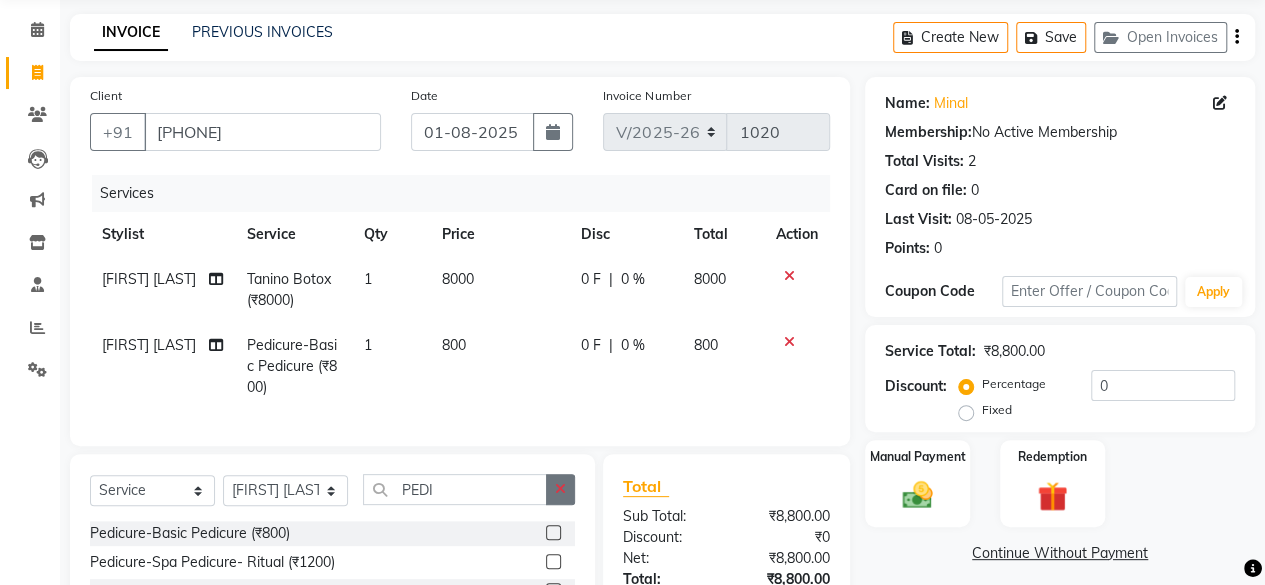 click 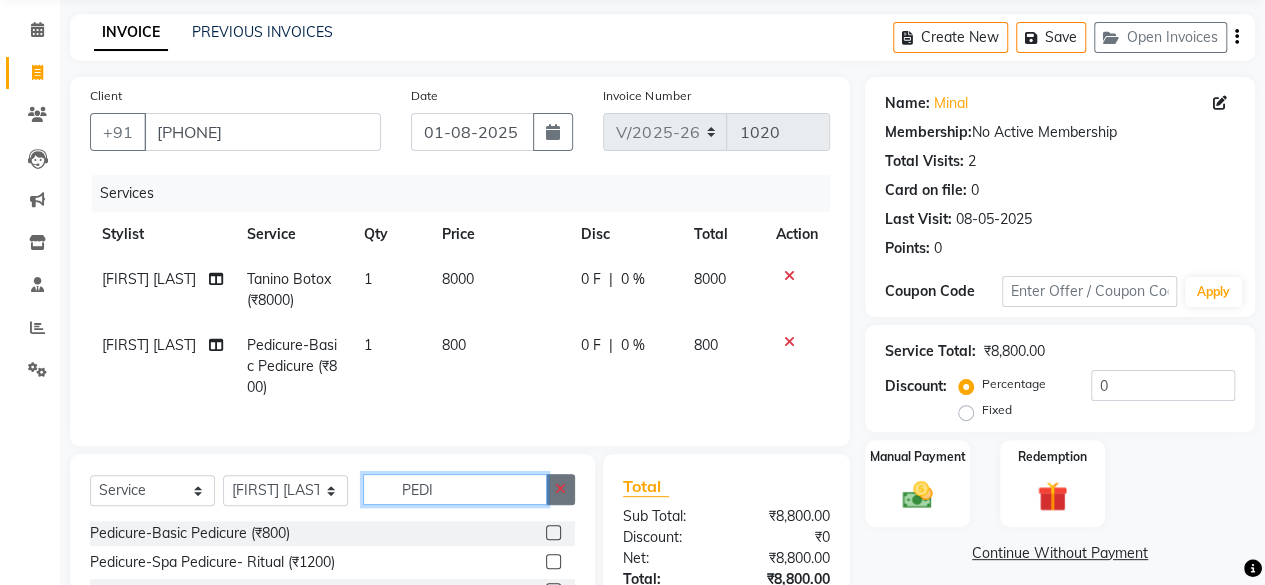 type 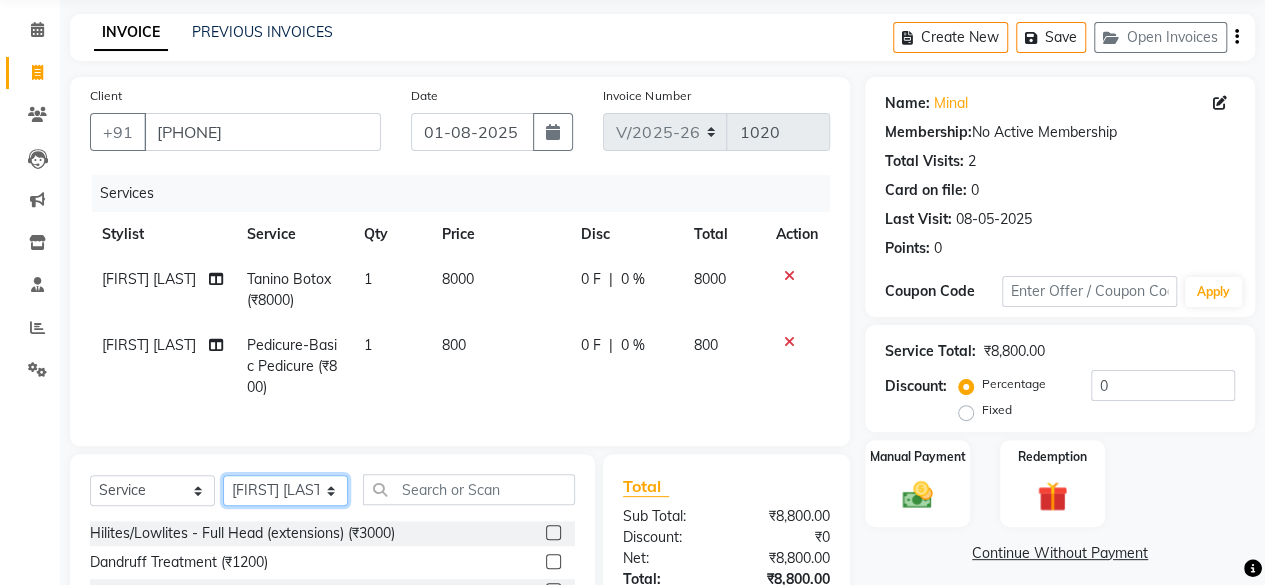 click on "Select Stylist [FIRST] [LAST] DIVYA FRONTDESK JYOTSNA MANAGER [FIRST] [LAST] MEENA MANE NISHA [FIRST] [LAST] [FIRST] [LAST] [FIRST] [LAST] [FIRST] [LAST]" 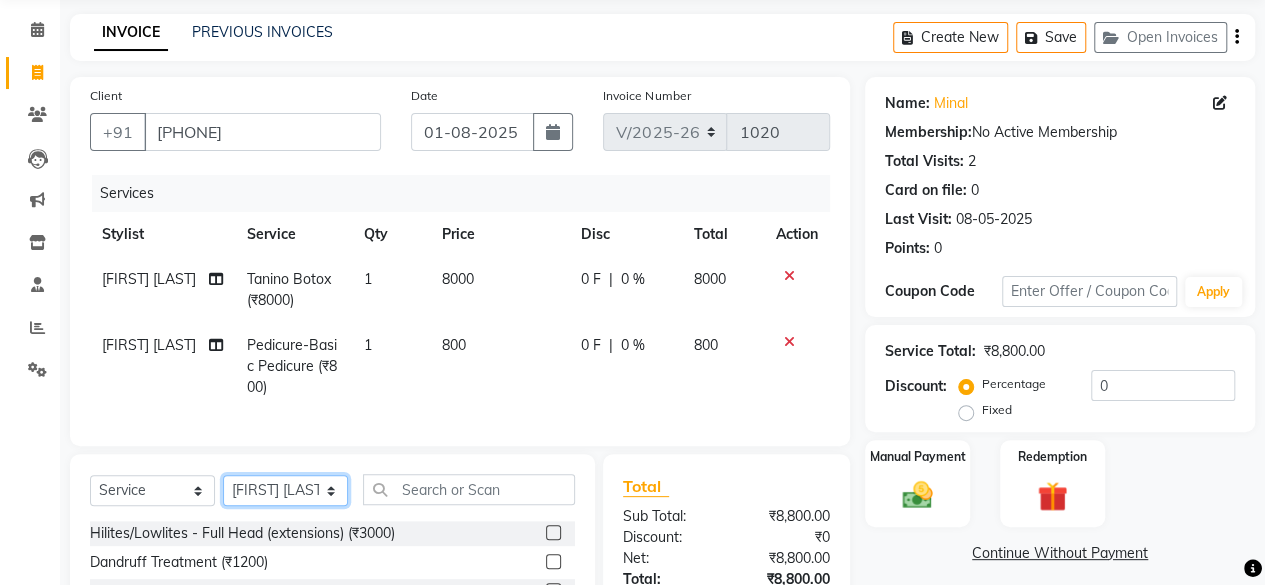 select on "19054" 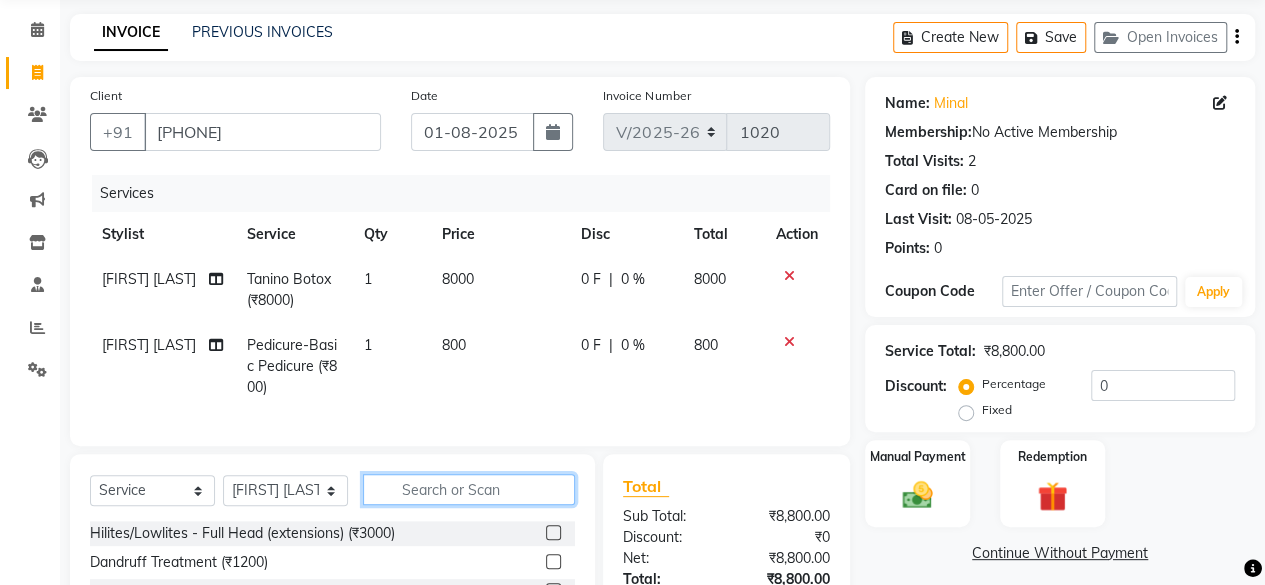 click 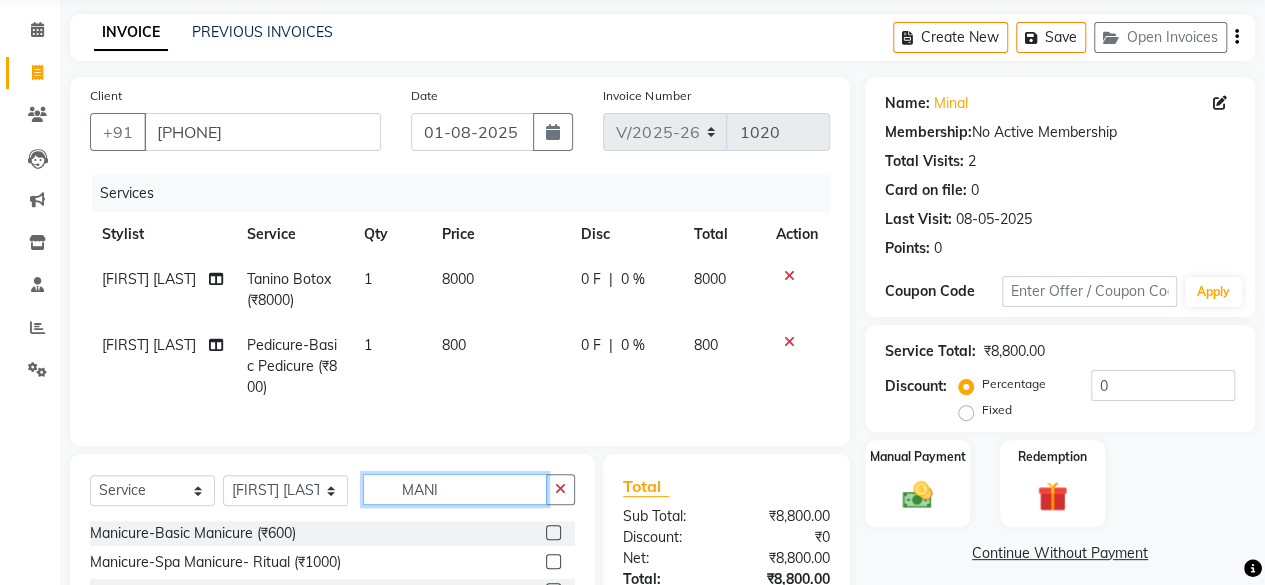 type on "MANI" 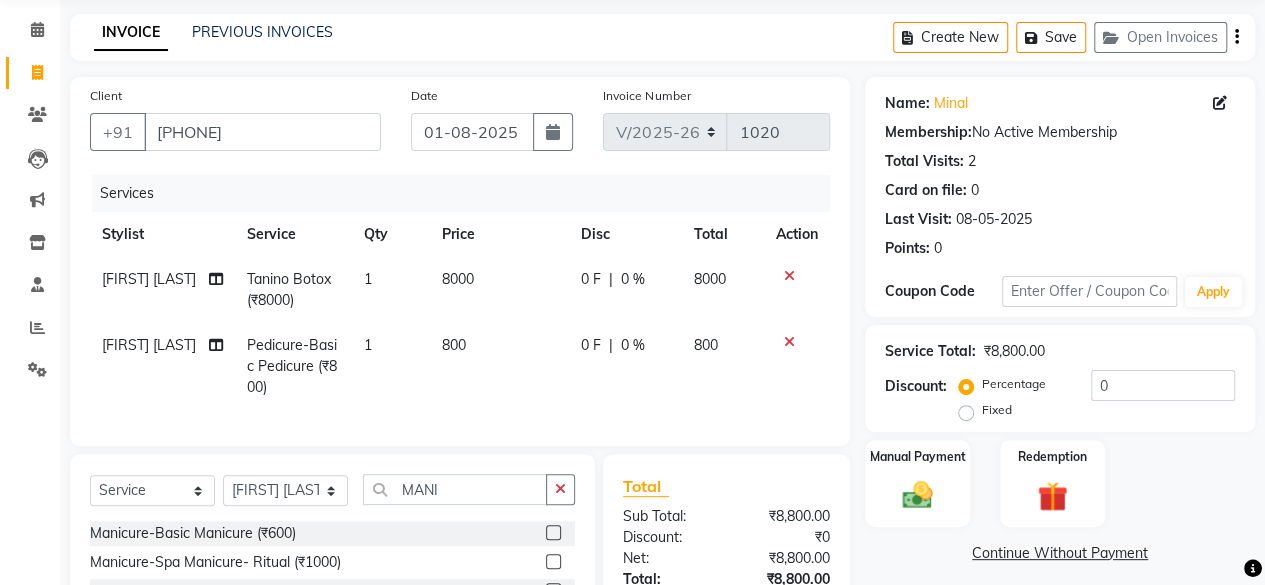 click 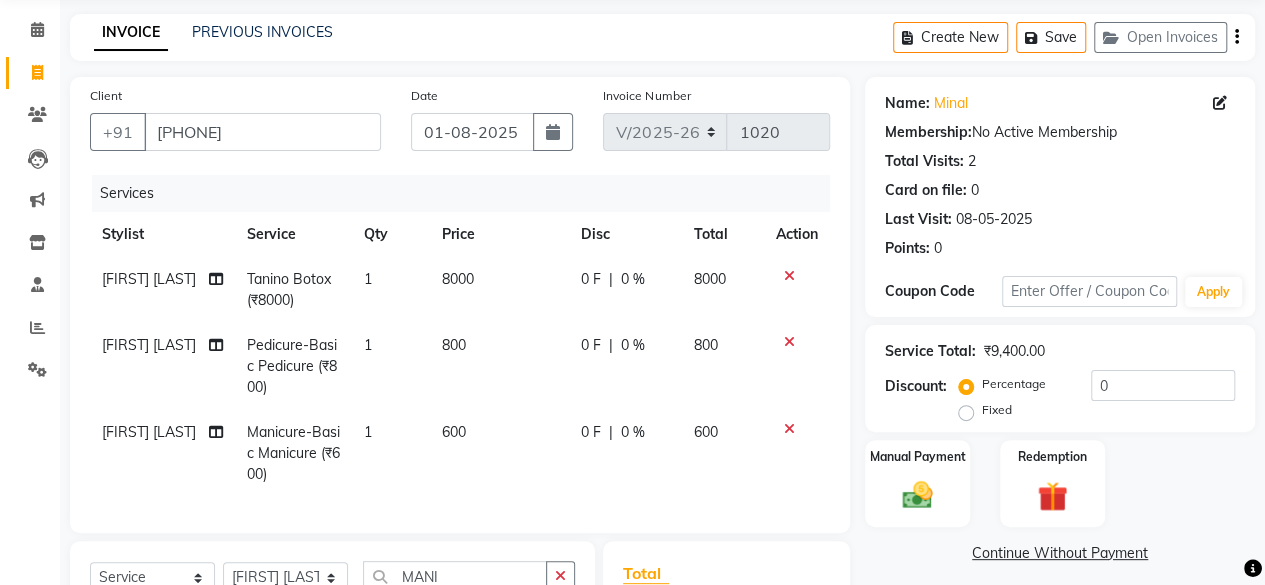 checkbox on "false" 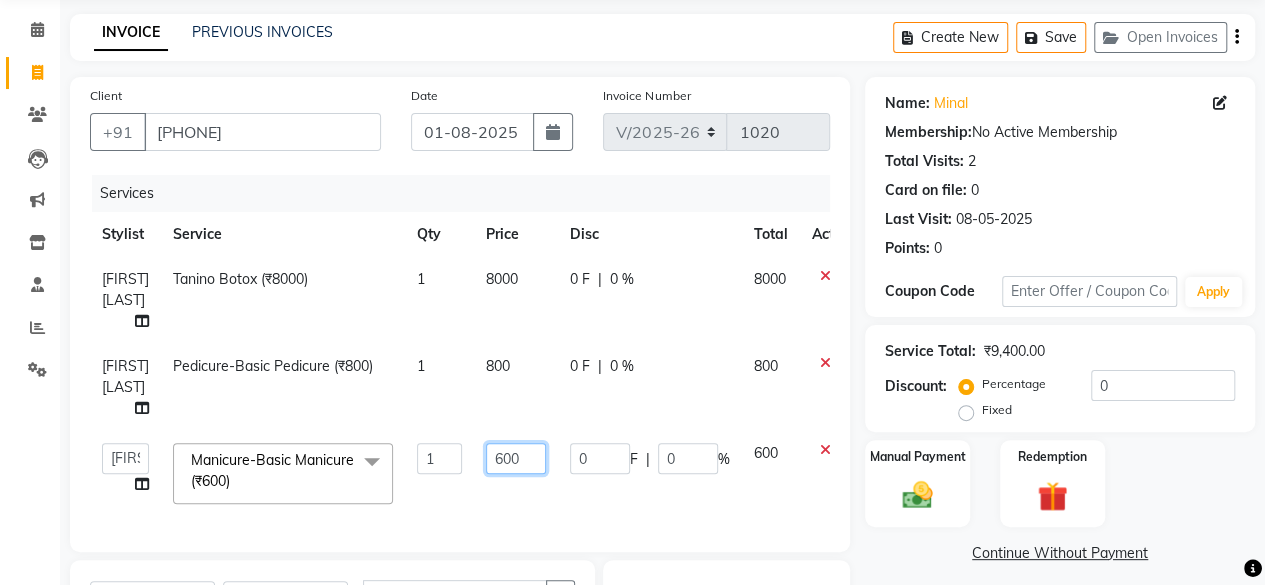 click on "600" 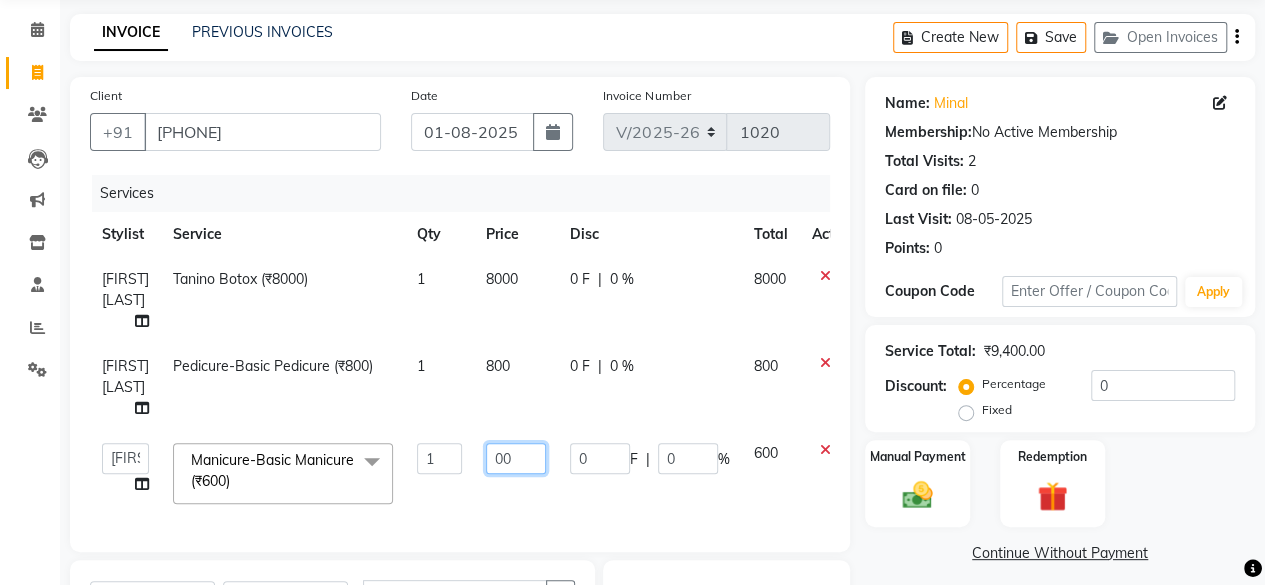 type on "700" 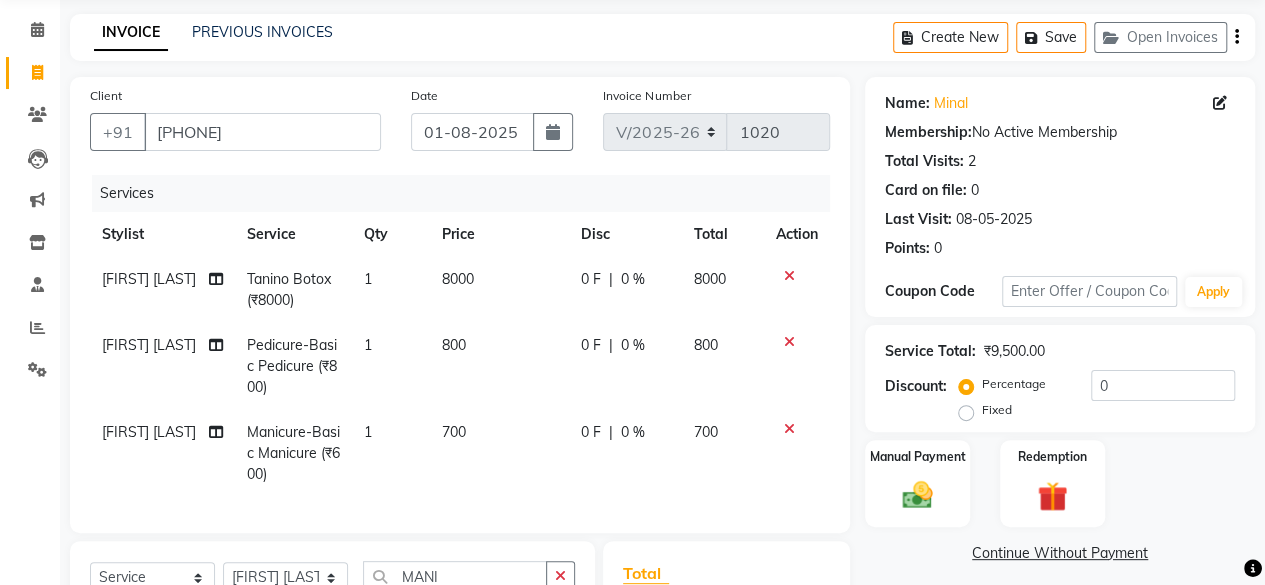 click on "800" 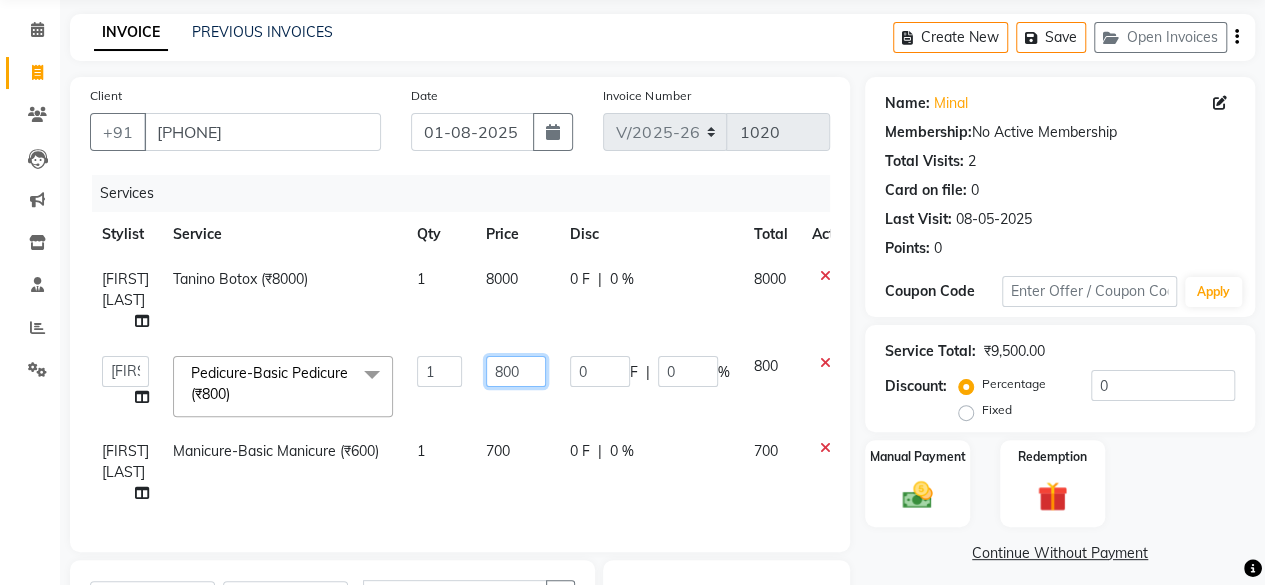 click on "800" 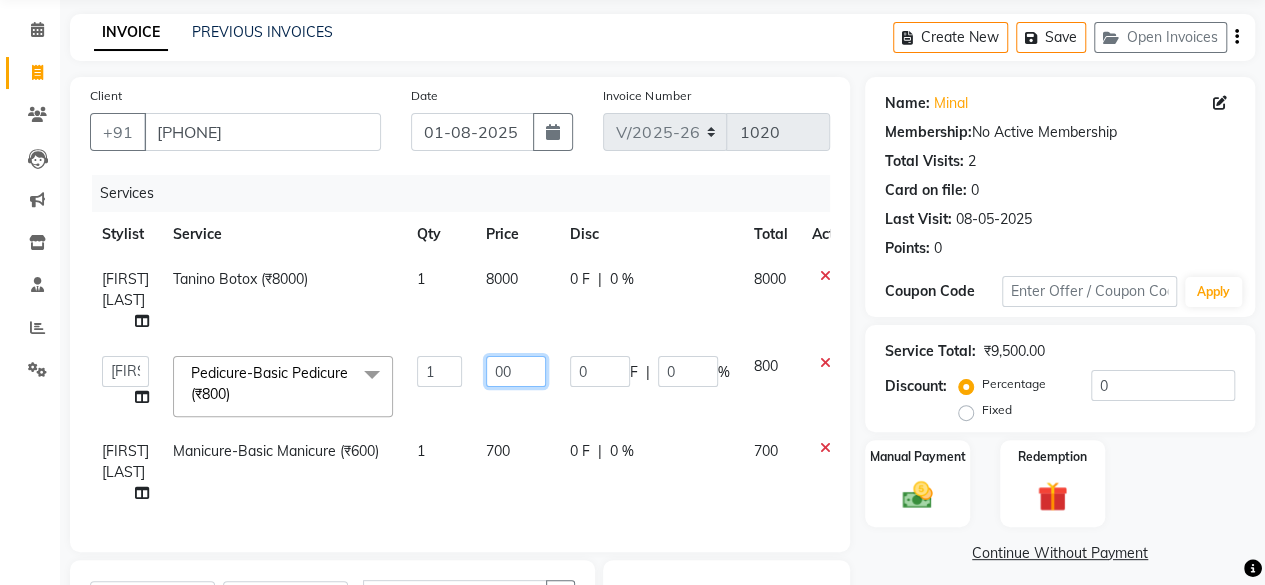 type on "900" 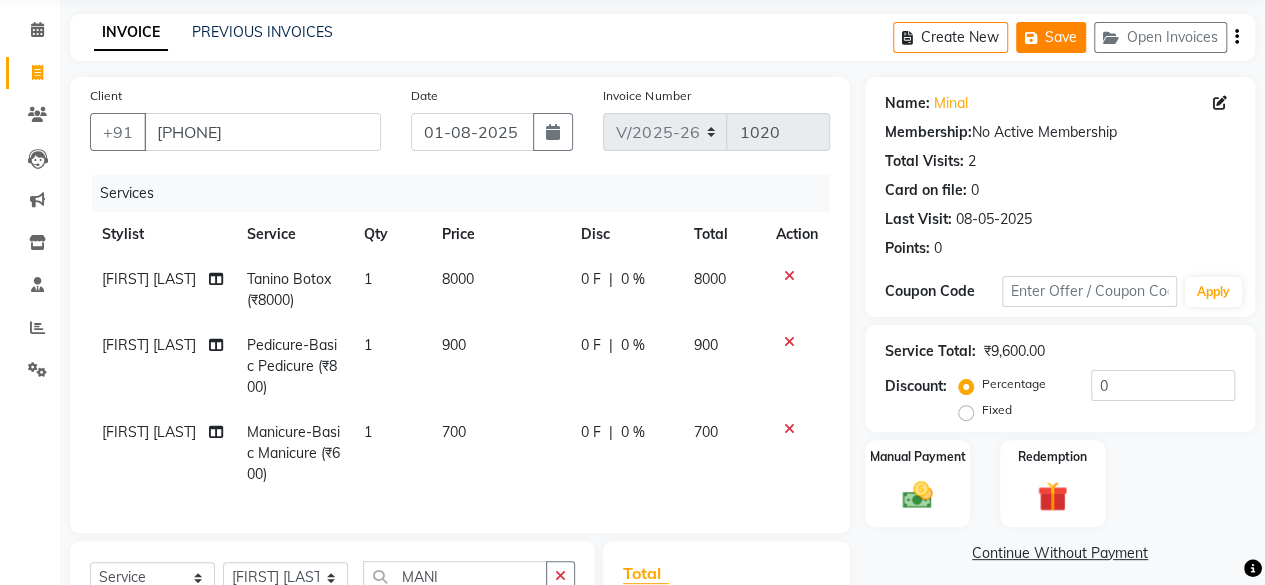 click on "Save" 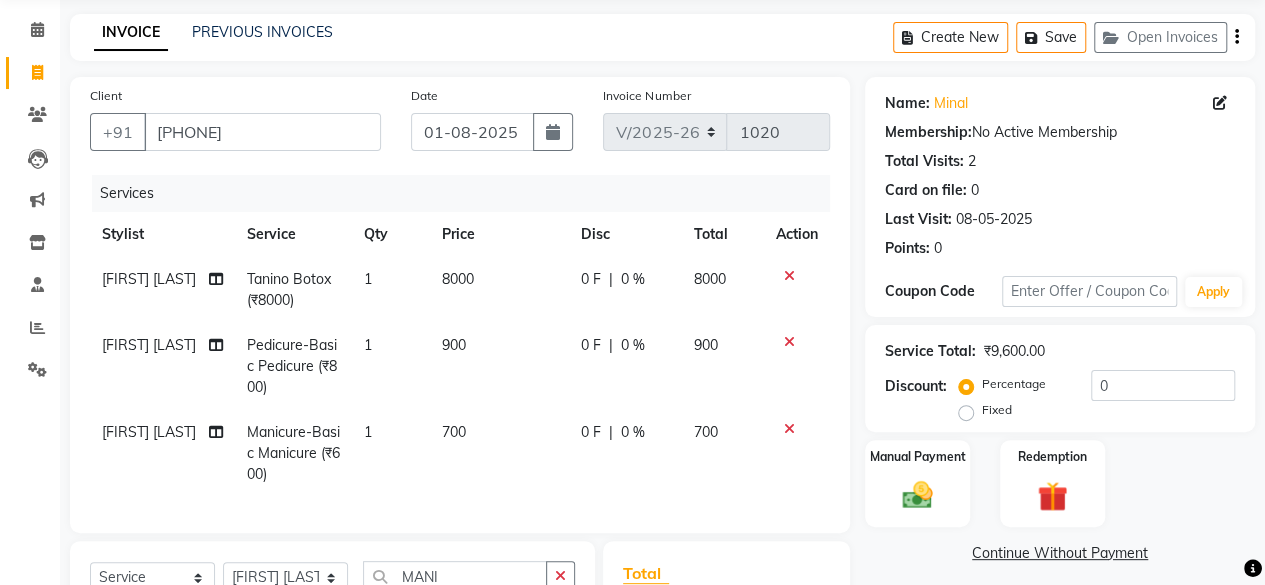 click on "Hair Love Stories, [STREET] WhatsApp Status ✕ Status: Connected Most Recent Message: [DATE] 06:36 PM Recent Service Activity: [DATE] 11:38 AM English ENGLISH Español العربية मराठी हिंदी ગુજરાતી தமிழ் 中文 Notifications nothing to show Admin Manage Profile Change Password Sign out Version:3.15.11 ☀ Hair Love Stories, [STREET] Calendar Invoice Clients Leads Marketing Inventory Staff Reports Settings Completed InProgress Upcoming Dropped Tentative Check-In Confirm Bookings Segments Page Builder INVOICE PREVIOUS INVOICES Create New Save Open Invoices Client [PHONE] Date [DATE] Invoice Number V/2025 V/2025-26 1020 Services Stylist Service Qty Price Disc Total Action [FIRST] [LAST] [SERVICE_NAME] (₹8000) 1 8000 0 F | 0 % 8000 [FIRST] [LAST] [SERVICE_NAME] (₹800) 1 900 0 F | 0 % 900 [FIRST] [LAST] [SERVICE_NAME] (₹600) 1 700 0 F | 0 % 700 Select Service" at bounding box center (632, 375) 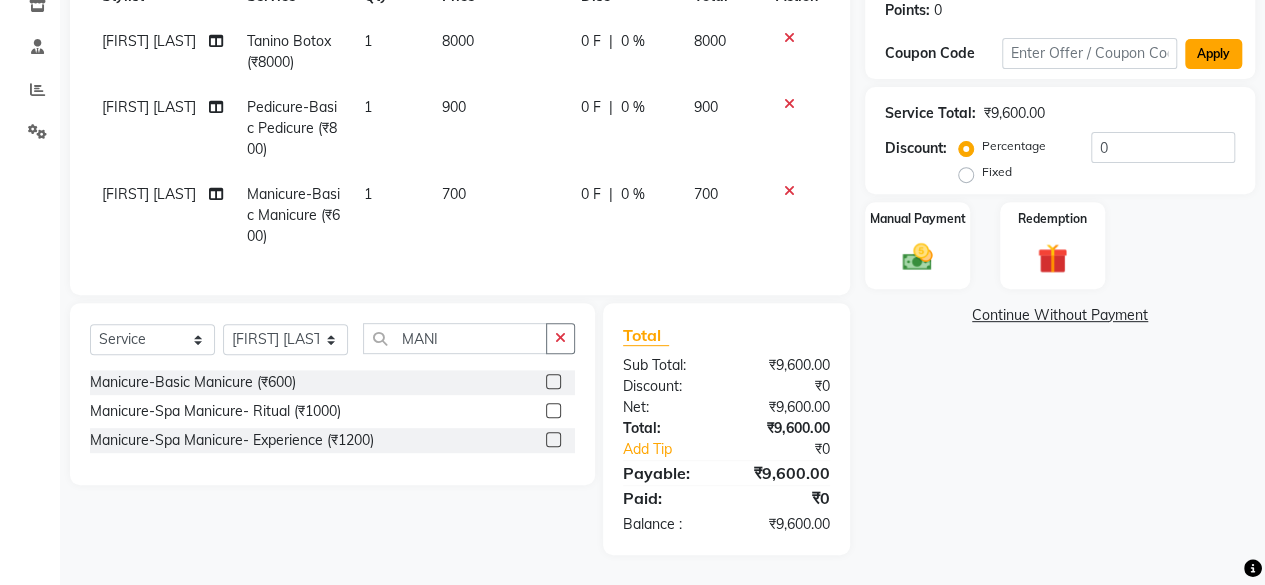 click on "Apply" 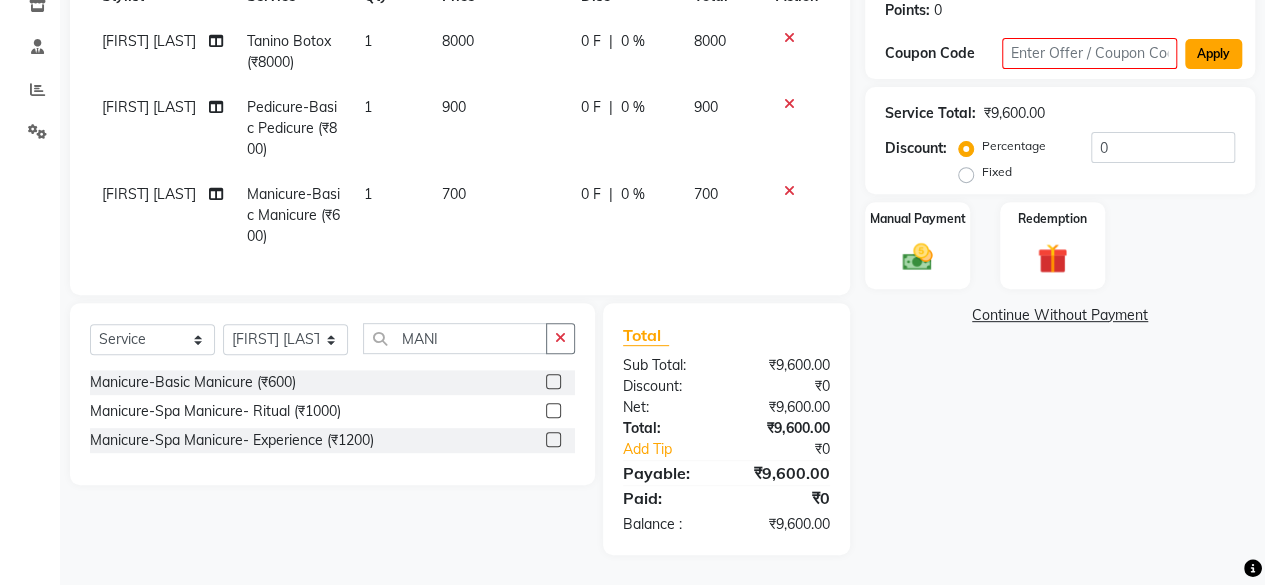 type 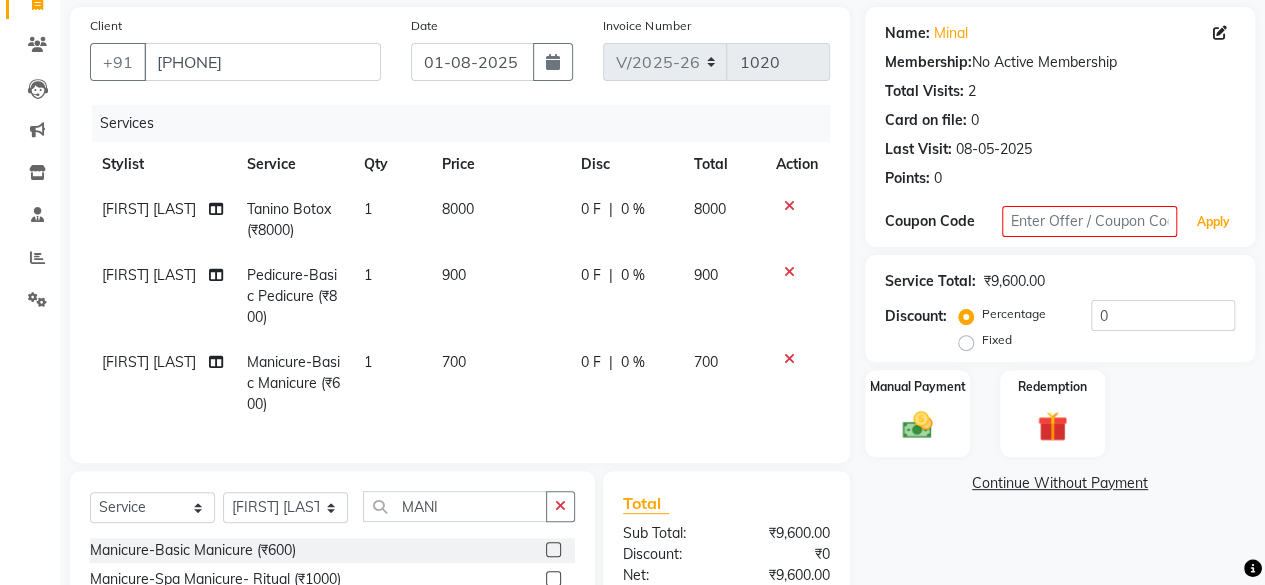 scroll, scrollTop: 0, scrollLeft: 0, axis: both 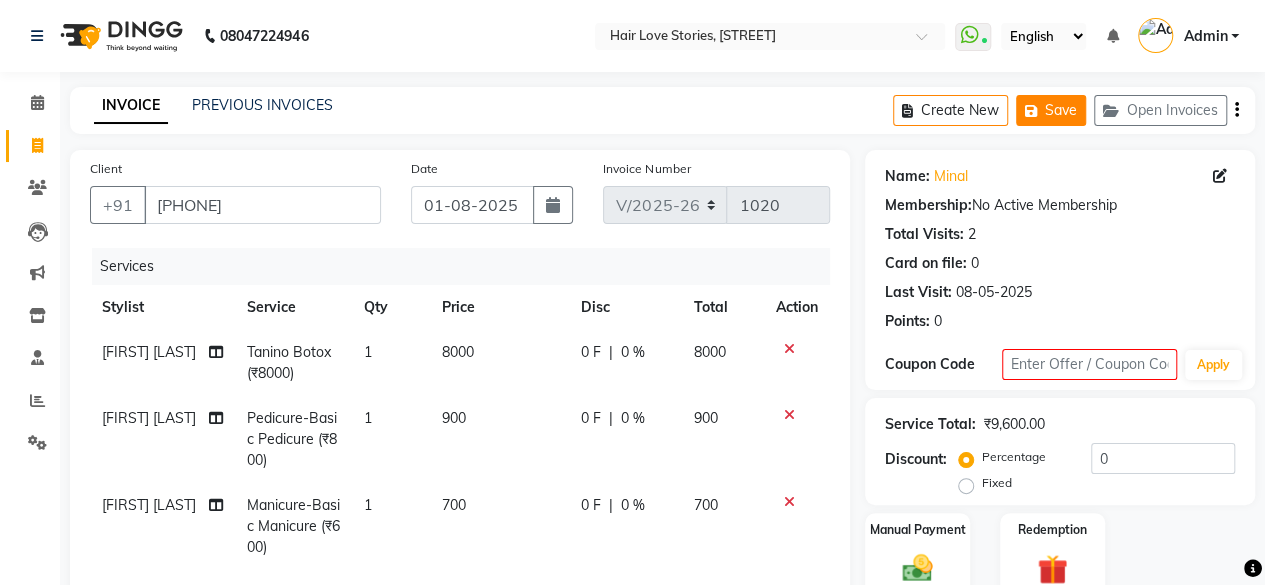 click on "Save" 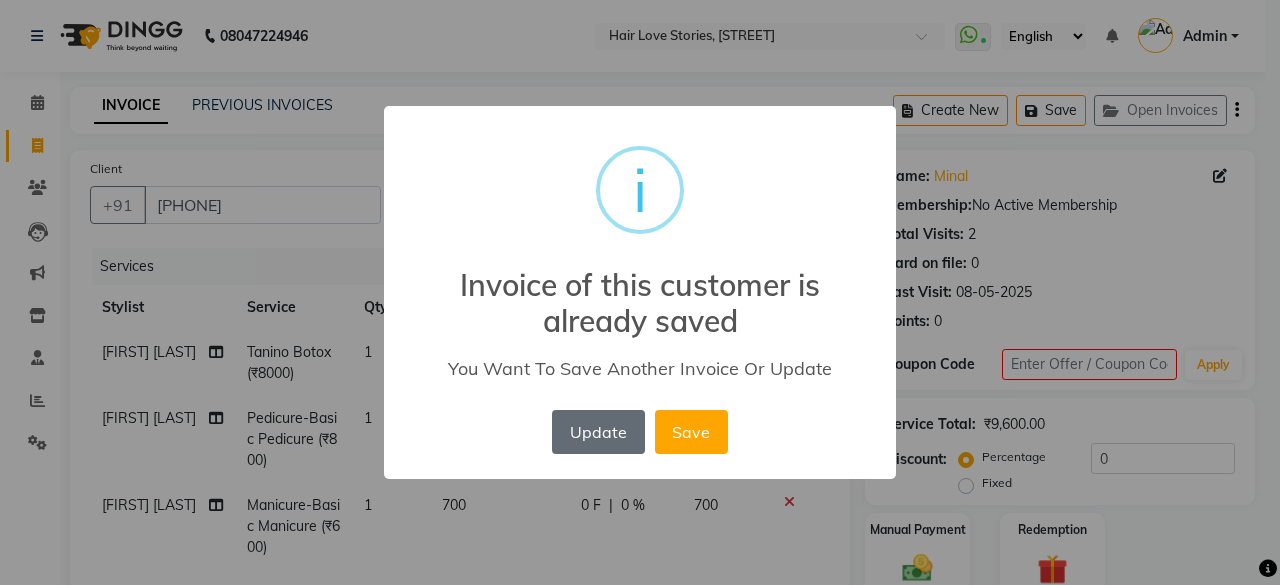 click on "Update" at bounding box center [598, 432] 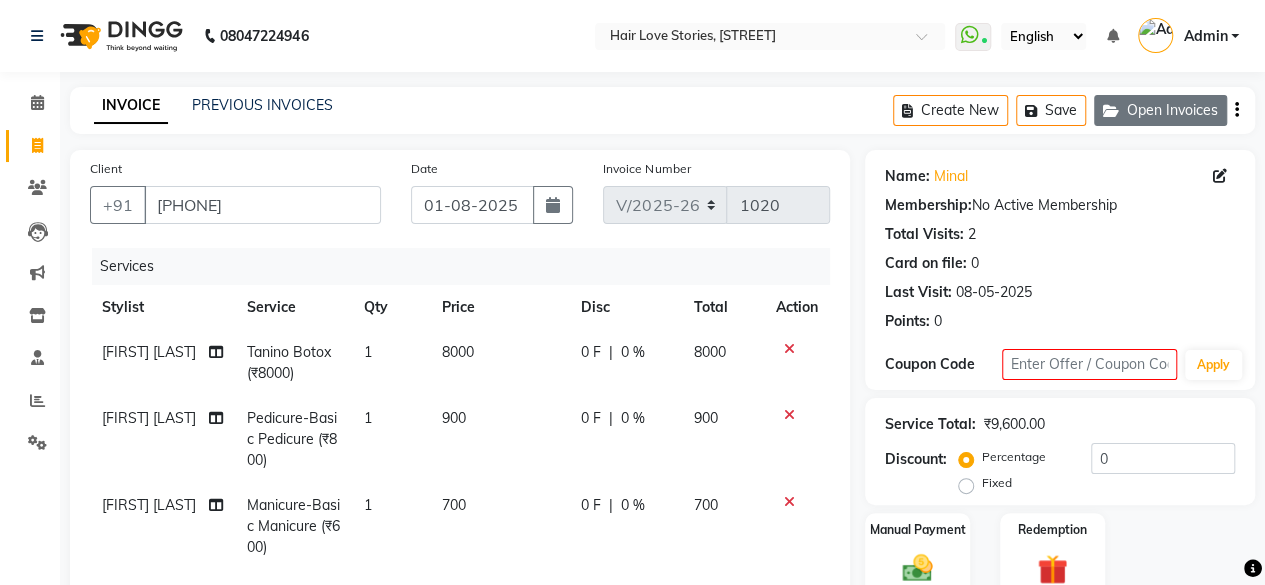 click on "Open Invoices" 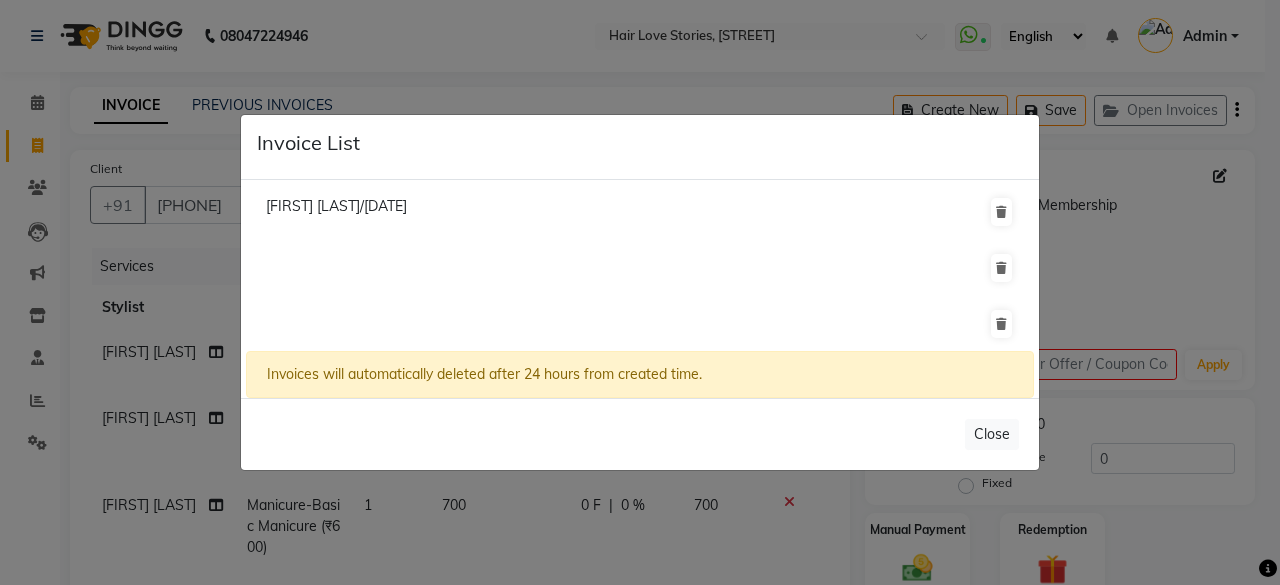 click 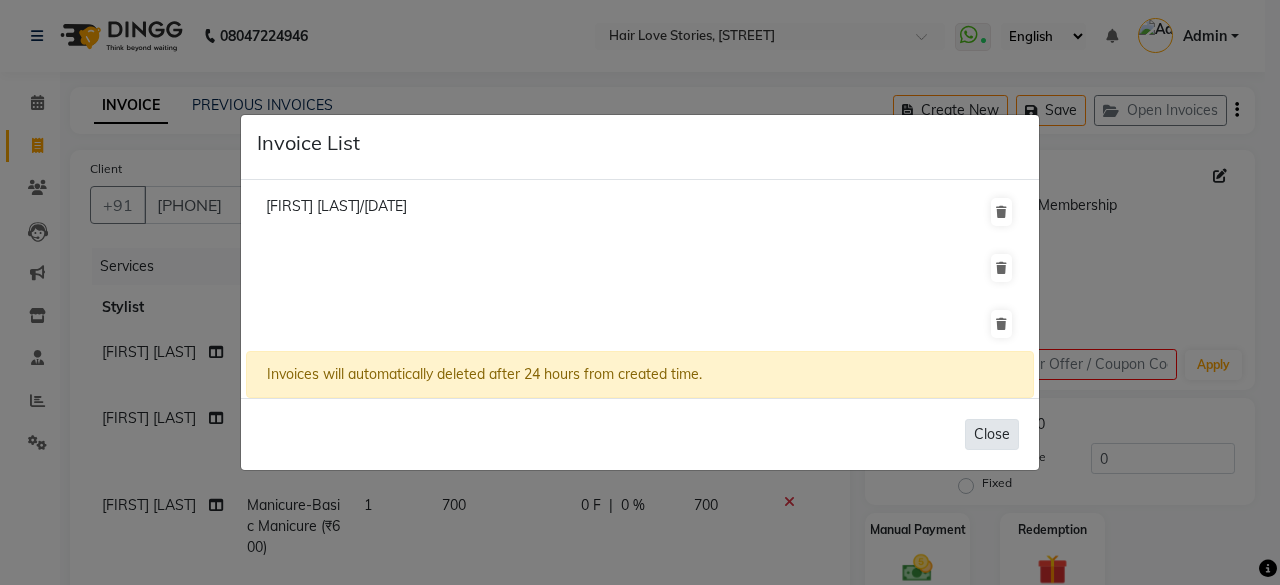 click on "Close" 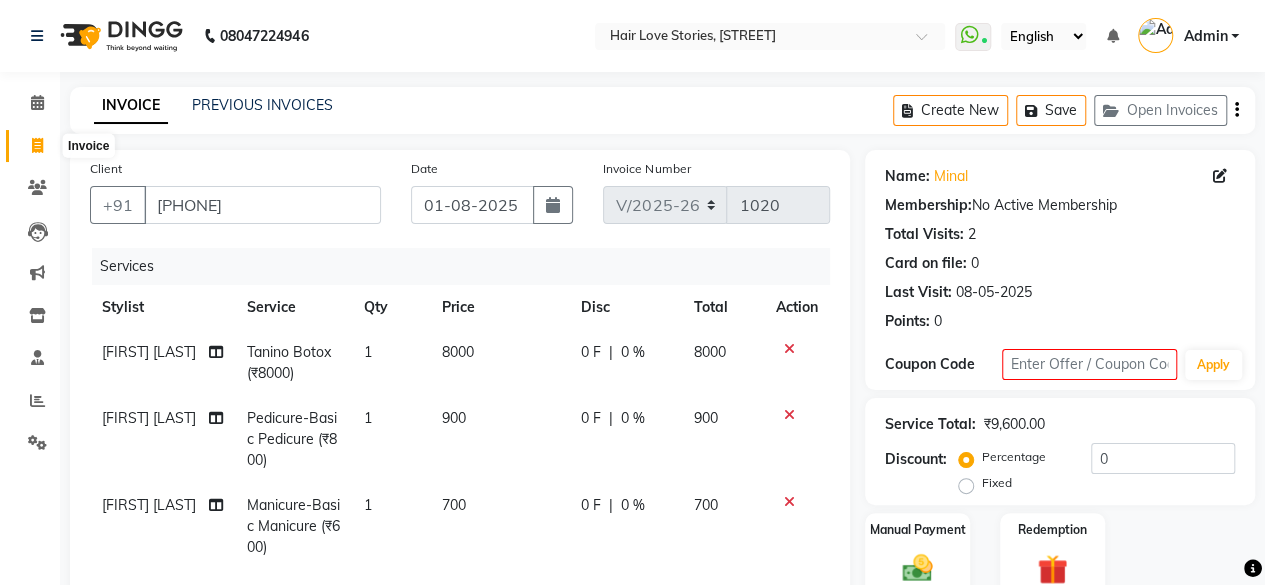 click 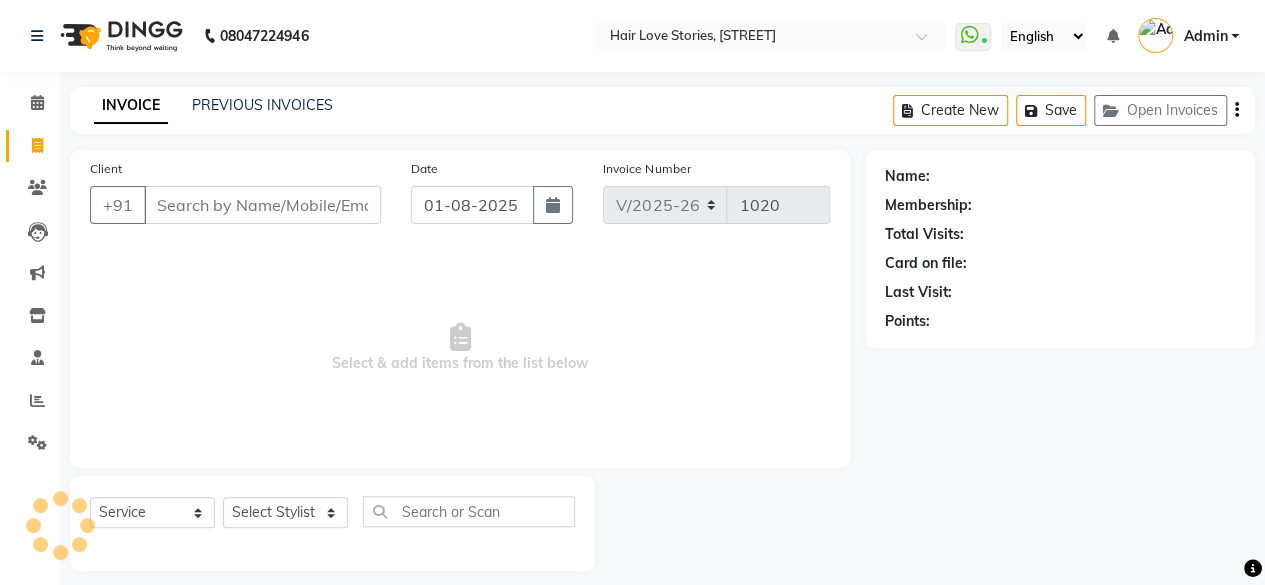 scroll, scrollTop: 15, scrollLeft: 0, axis: vertical 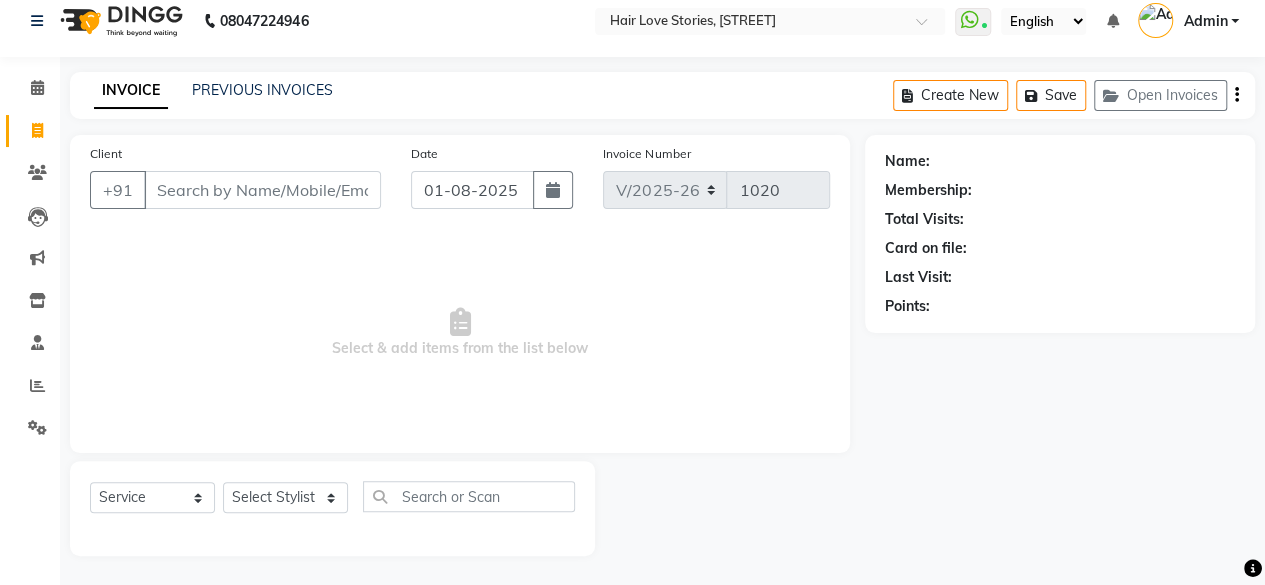 click on "Client" at bounding box center (262, 190) 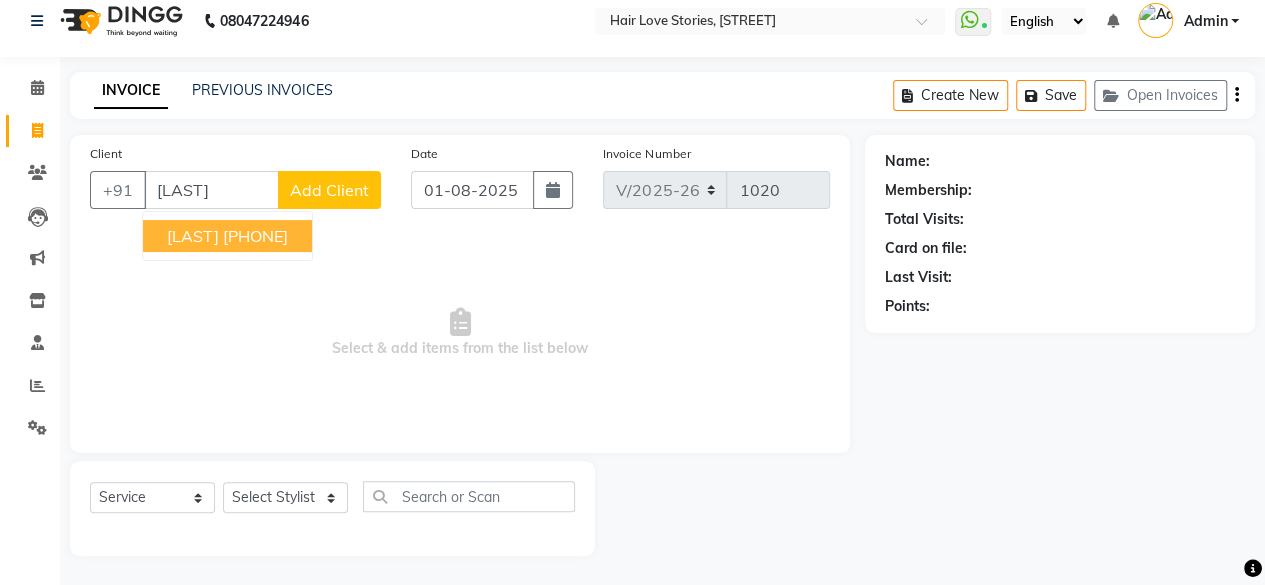 click on "[LAST]" at bounding box center (193, 236) 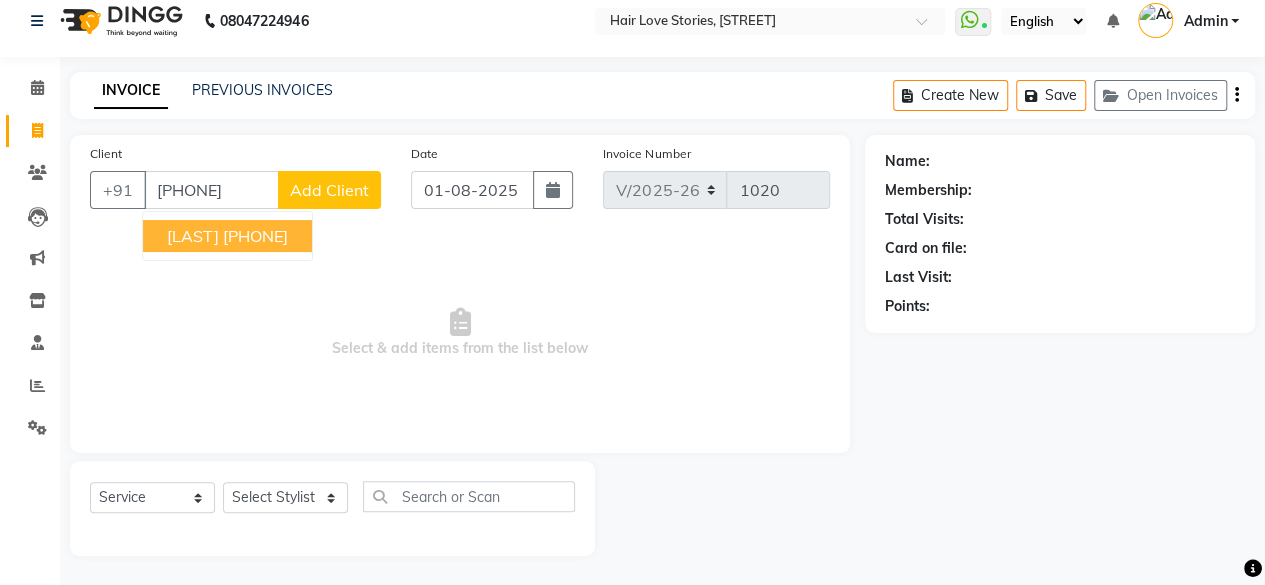 type on "[PHONE]" 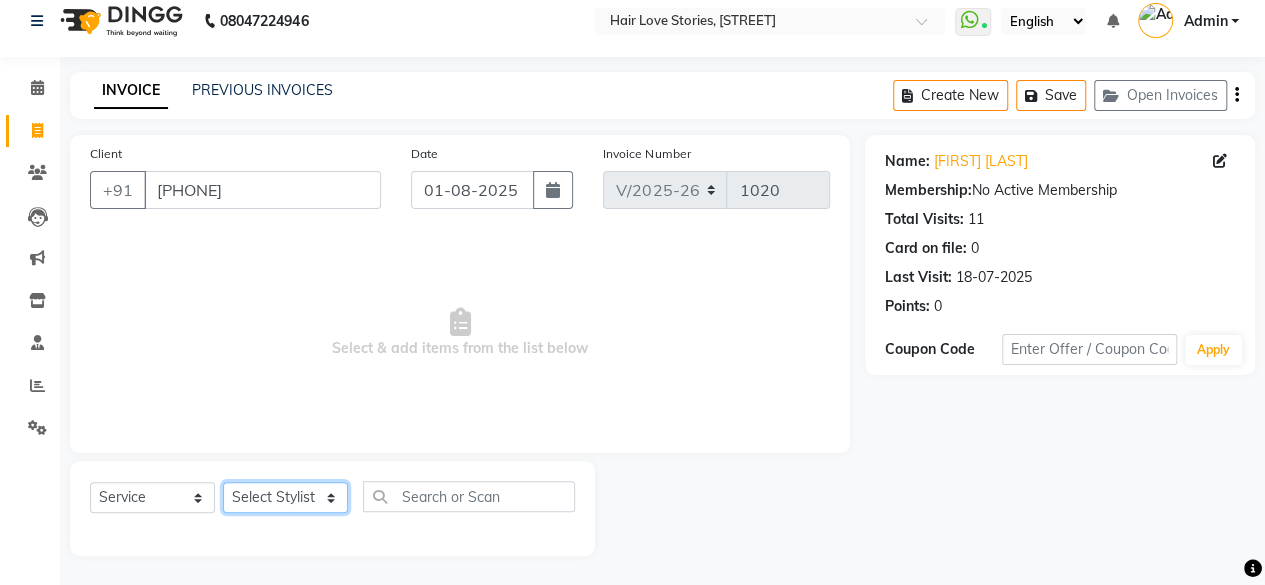 click on "Select Stylist [FIRST] [LAST] DIVYA FRONTDESK JYOTSNA MANAGER [FIRST] [LAST] MEENA MANE NISHA [FIRST] [LAST] [FIRST] [LAST] [FIRST] [LAST] [FIRST] [LAST]" 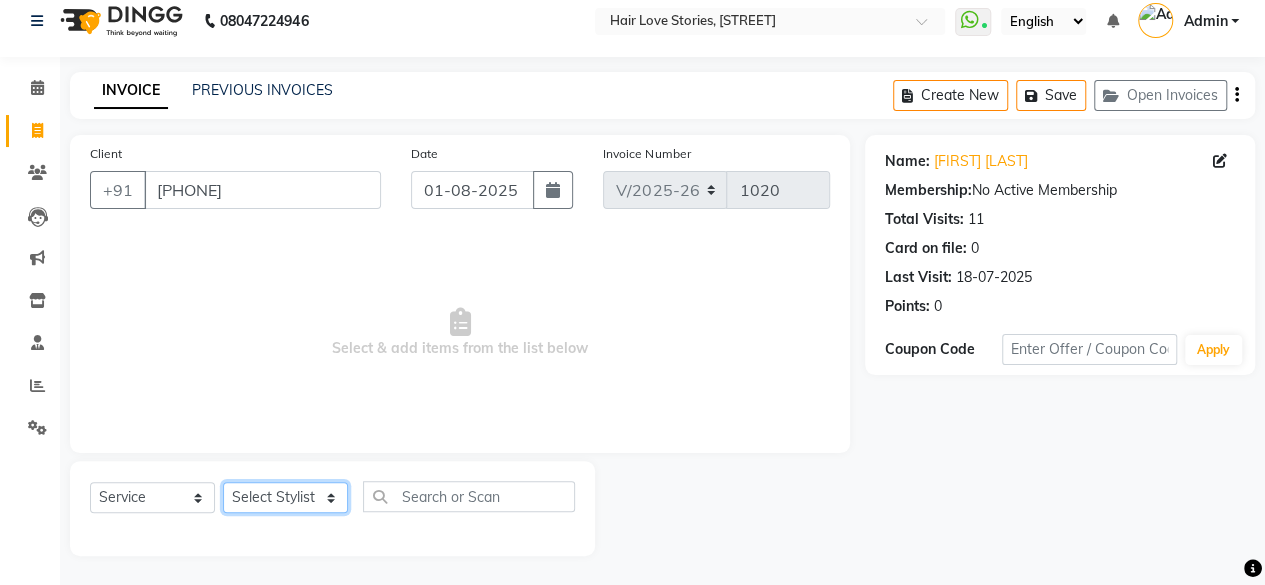 select on "19891" 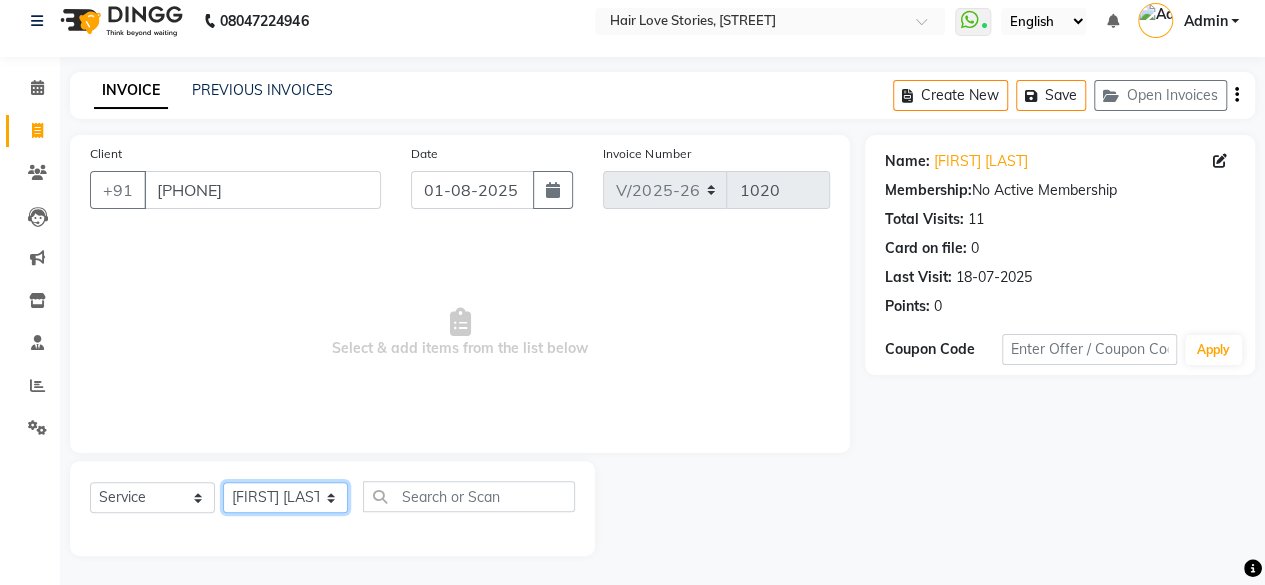 click on "Select Stylist [FIRST] [LAST] DIVYA FRONTDESK JYOTSNA MANAGER [FIRST] [LAST] MEENA MANE NISHA [FIRST] [LAST] [FIRST] [LAST] [FIRST] [LAST] [FIRST] [LAST]" 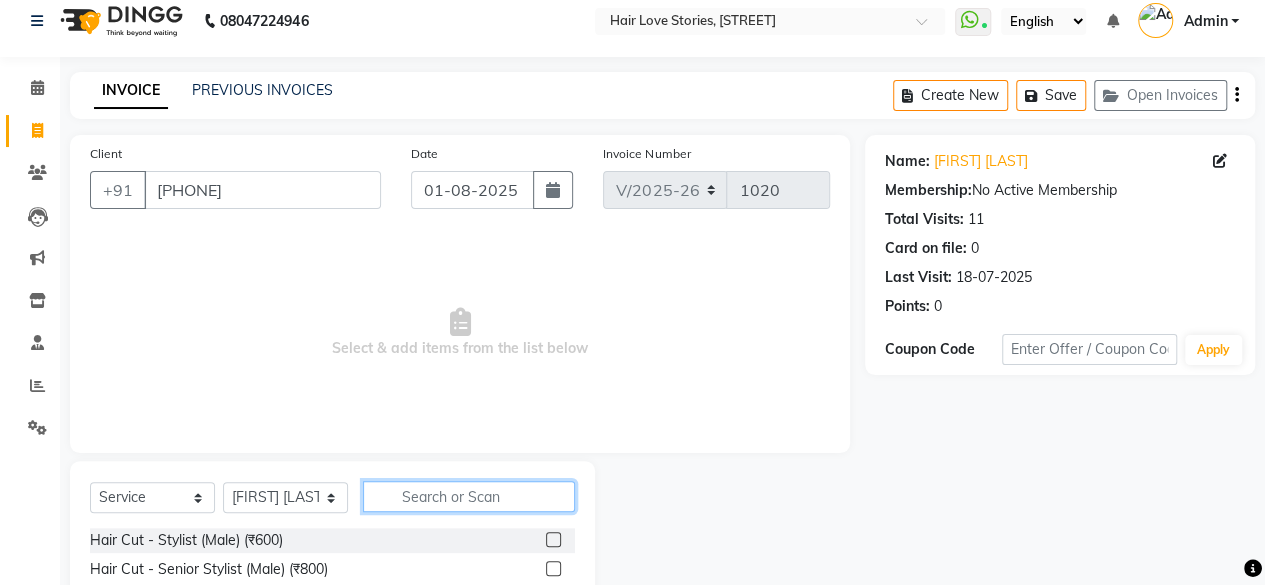 click 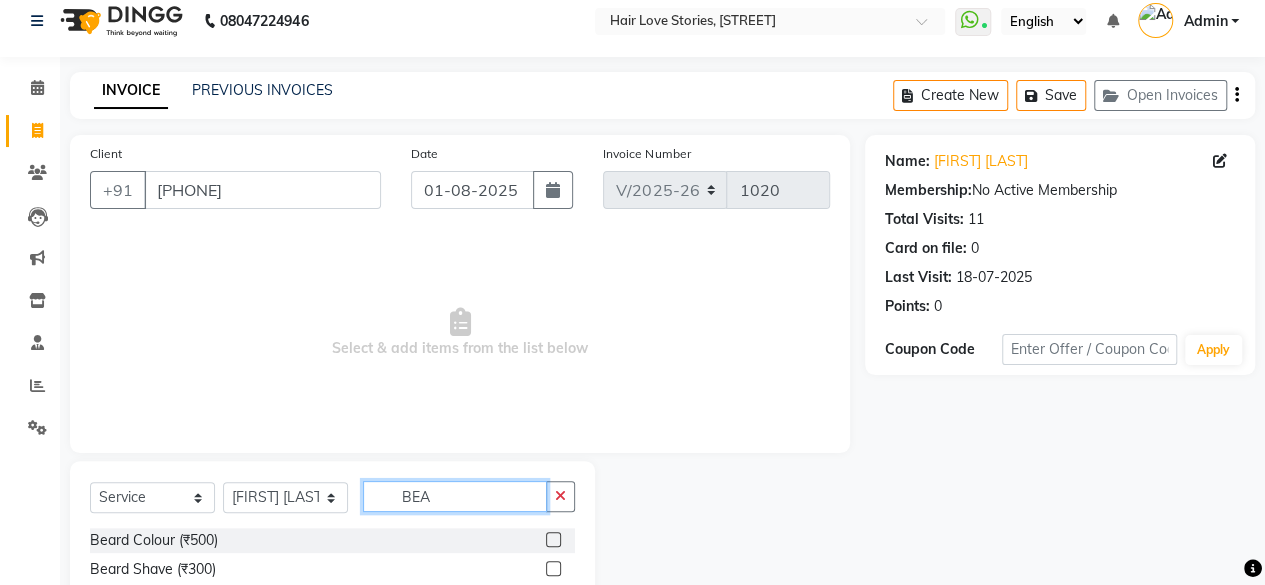 type on "BEA" 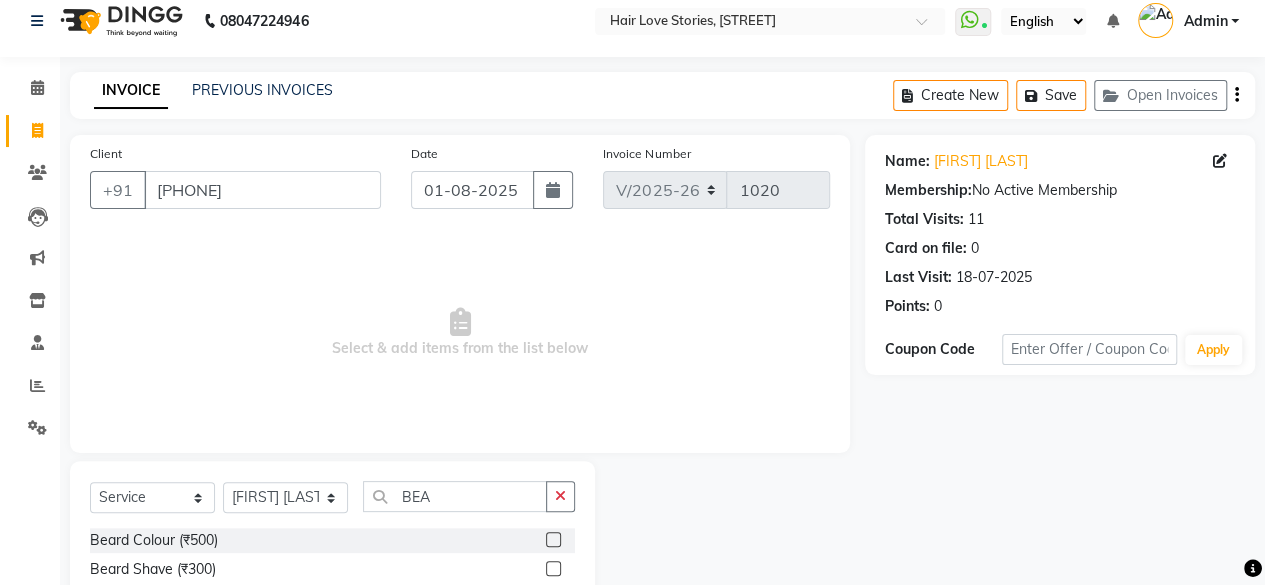 click 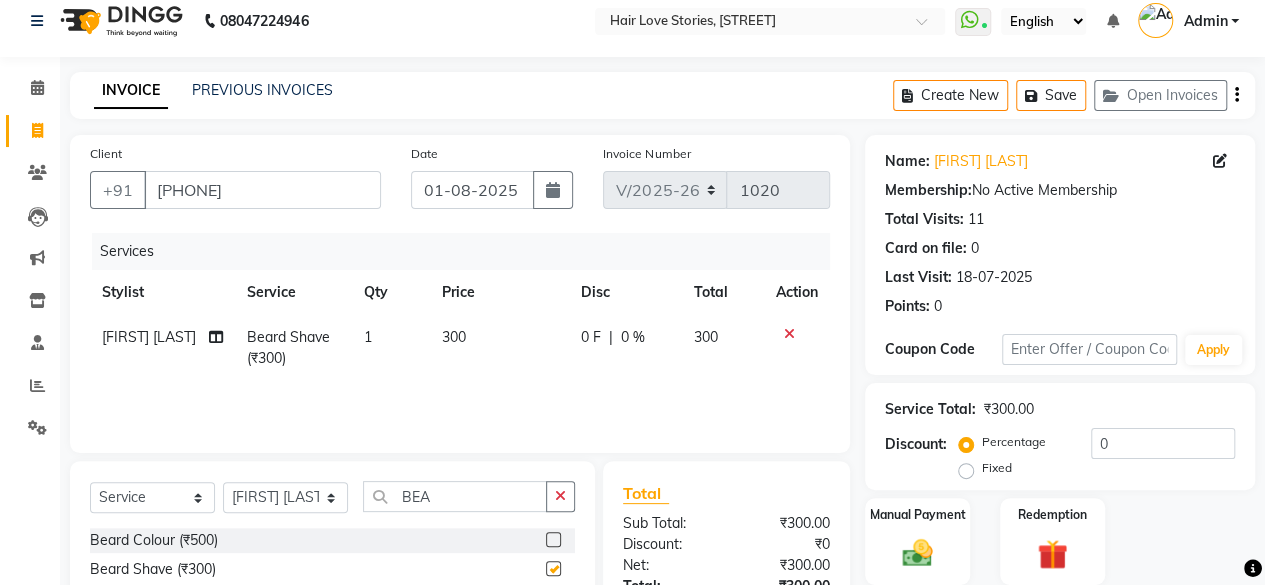 checkbox on "false" 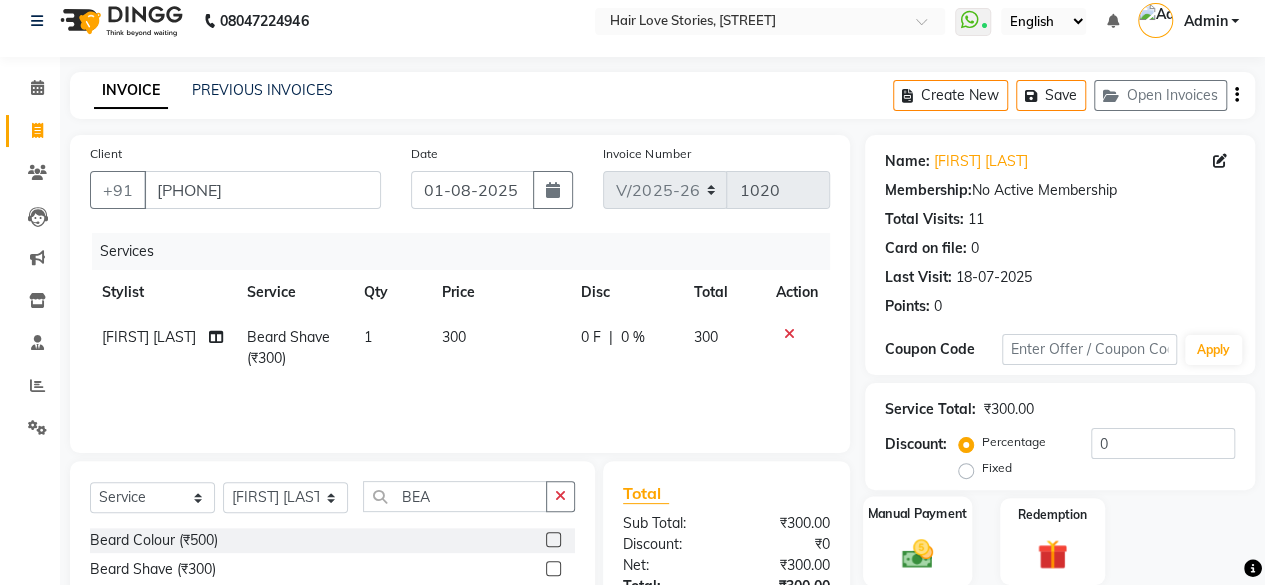 click 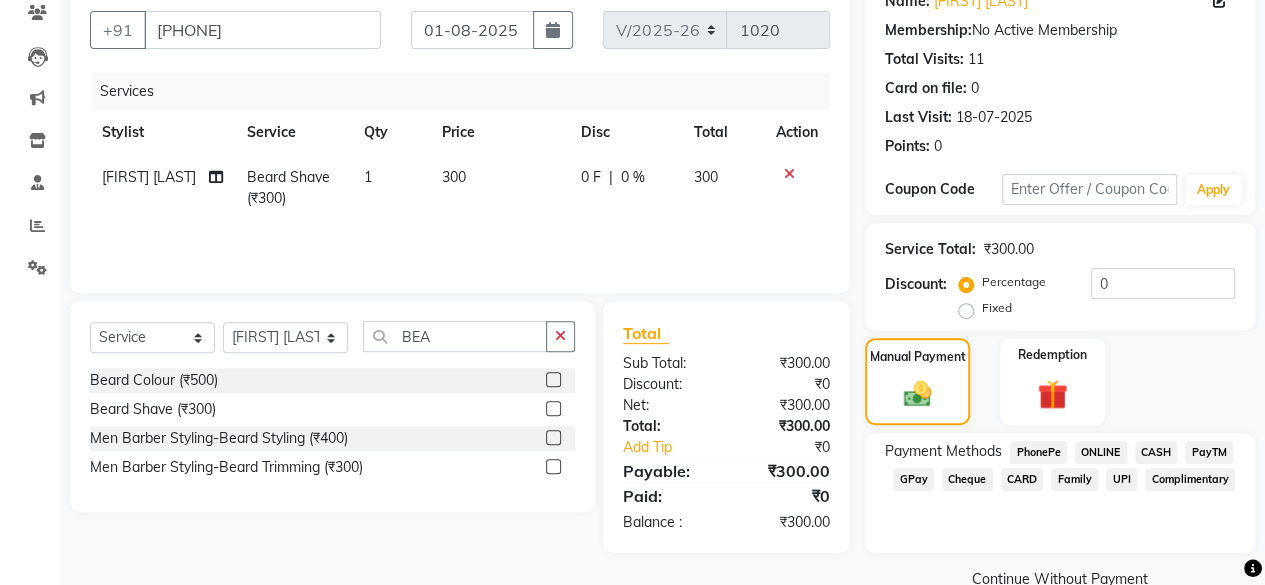 scroll, scrollTop: 213, scrollLeft: 0, axis: vertical 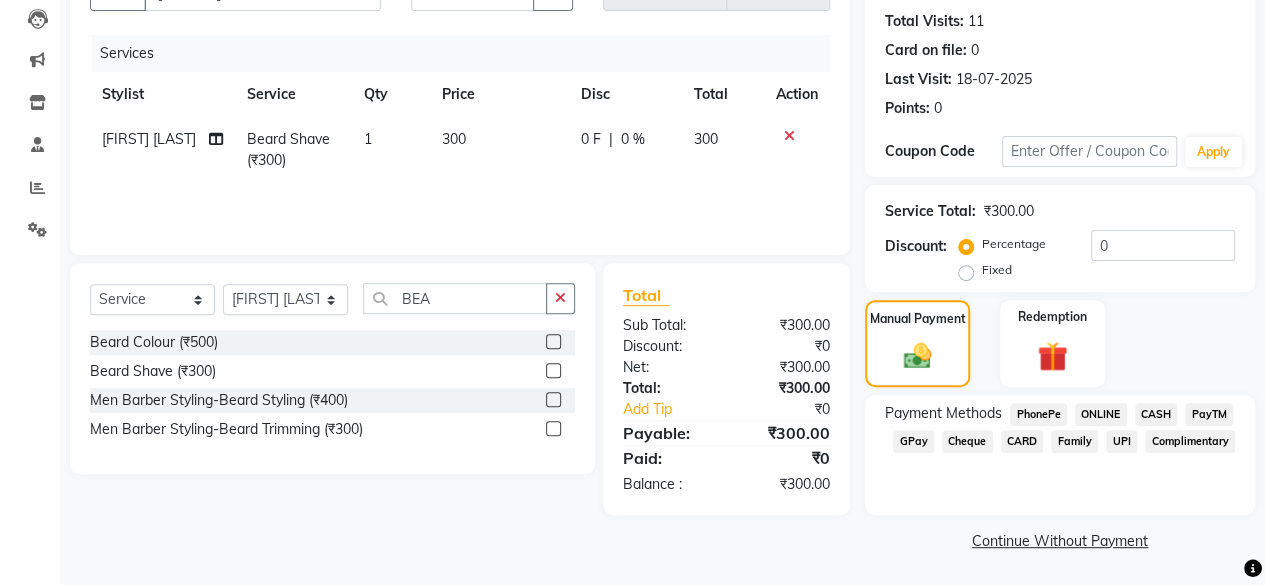 click on "CARD" 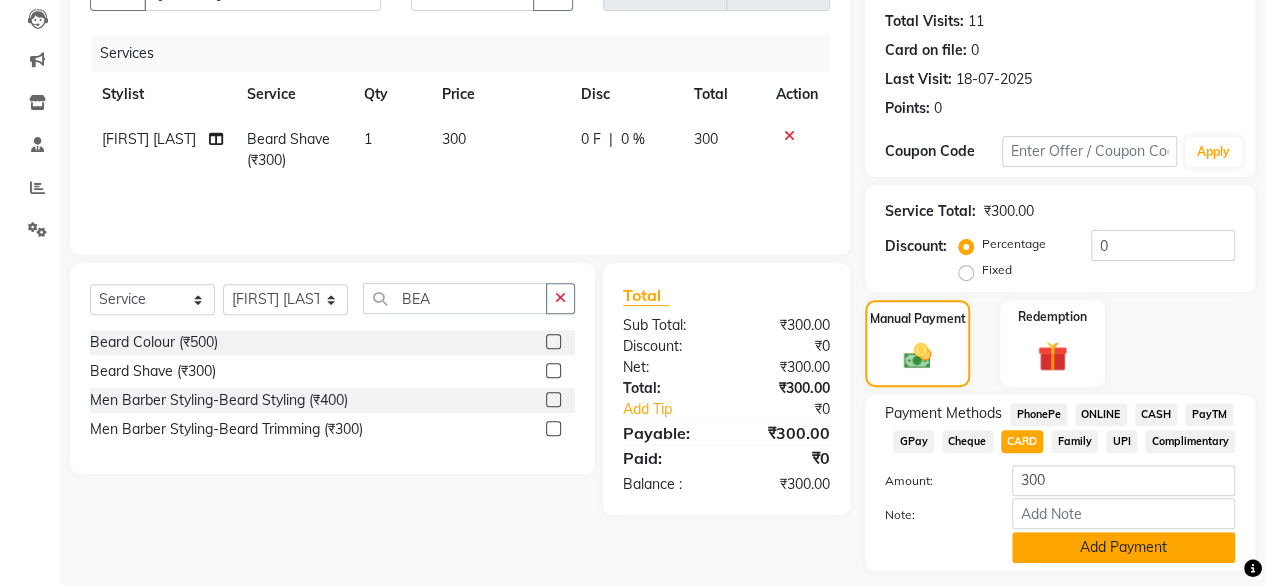 click on "Add Payment" 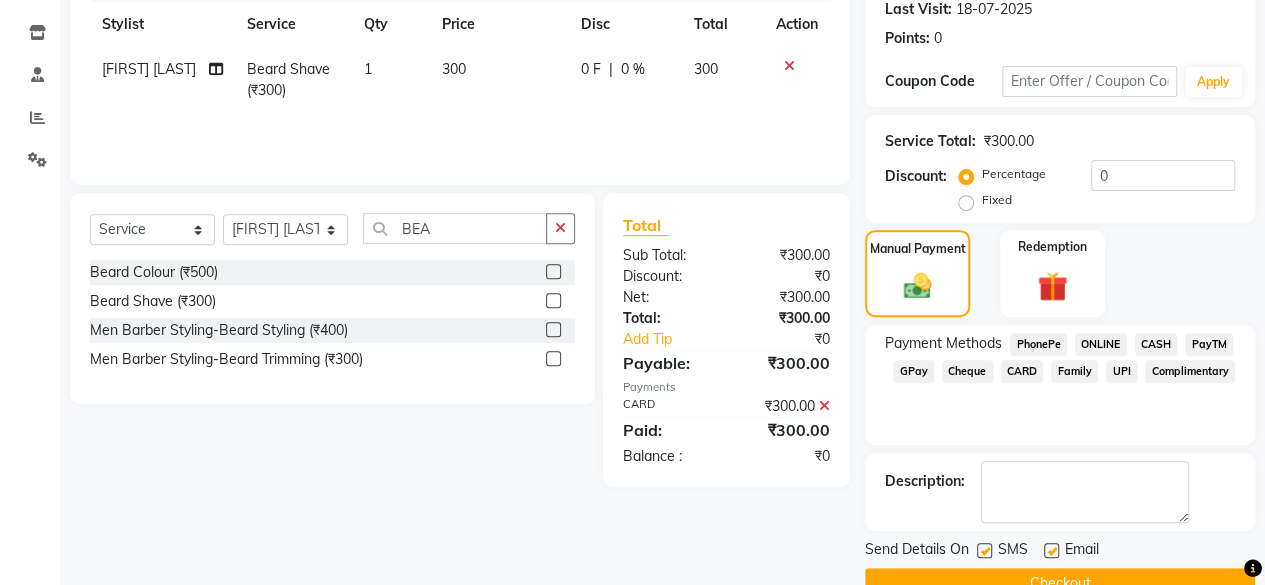 scroll, scrollTop: 324, scrollLeft: 0, axis: vertical 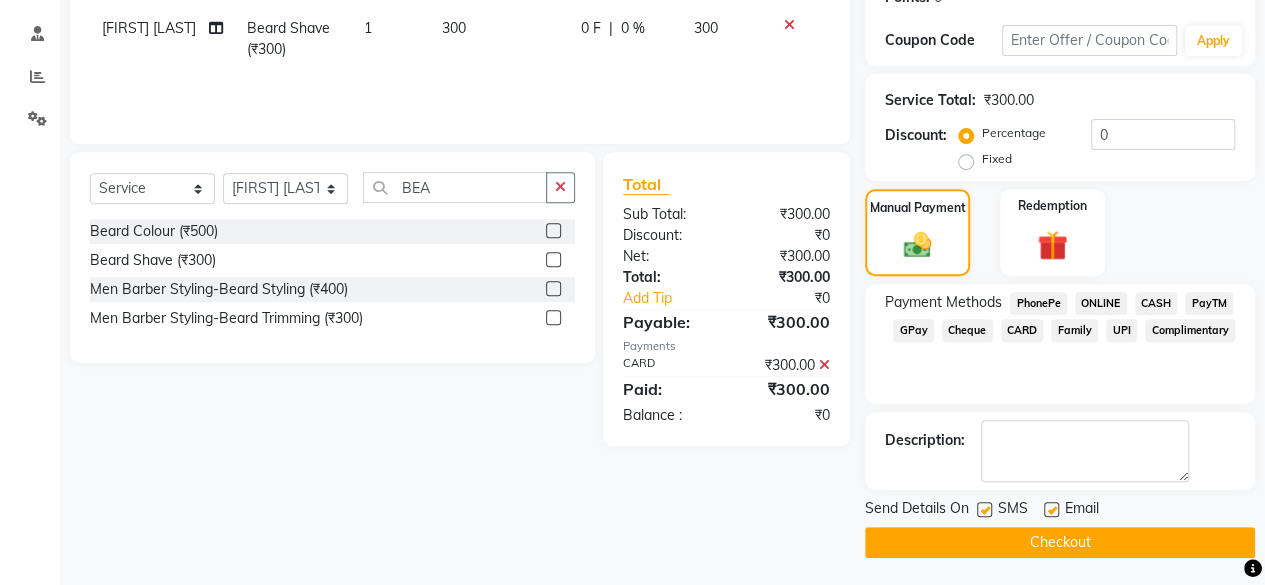 click 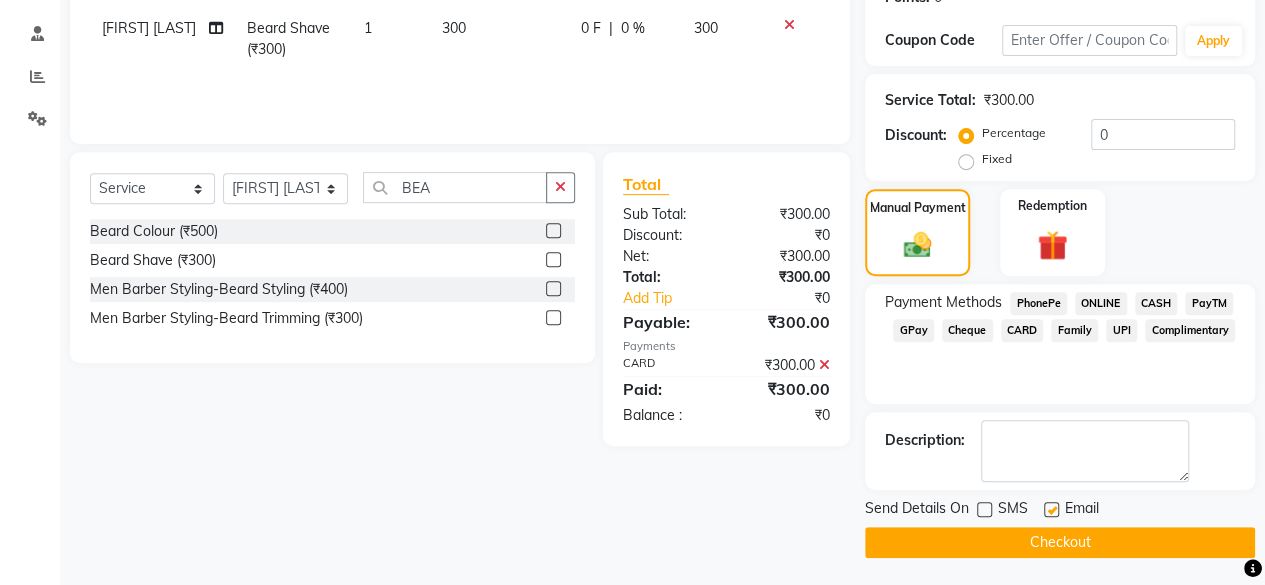 click on "Checkout" 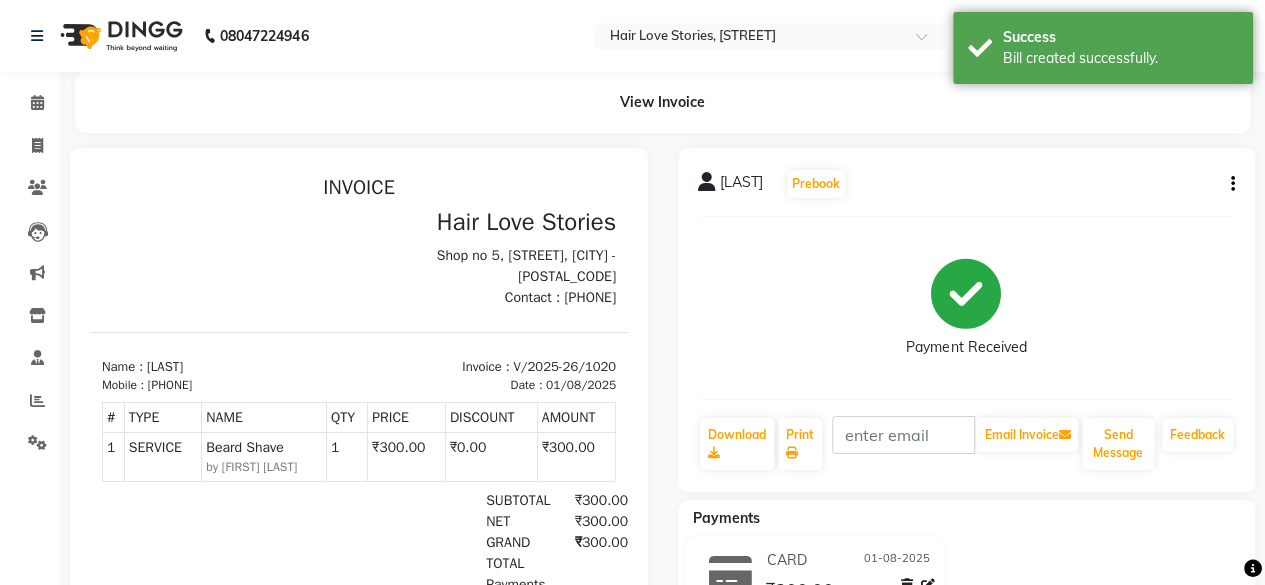 scroll, scrollTop: 0, scrollLeft: 0, axis: both 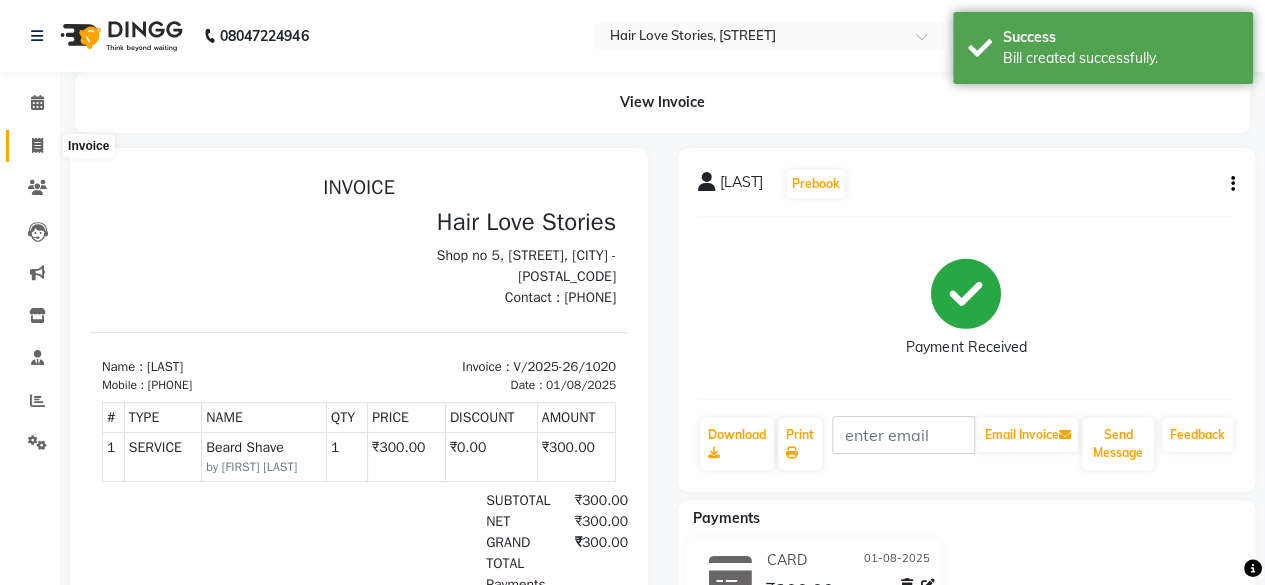 click 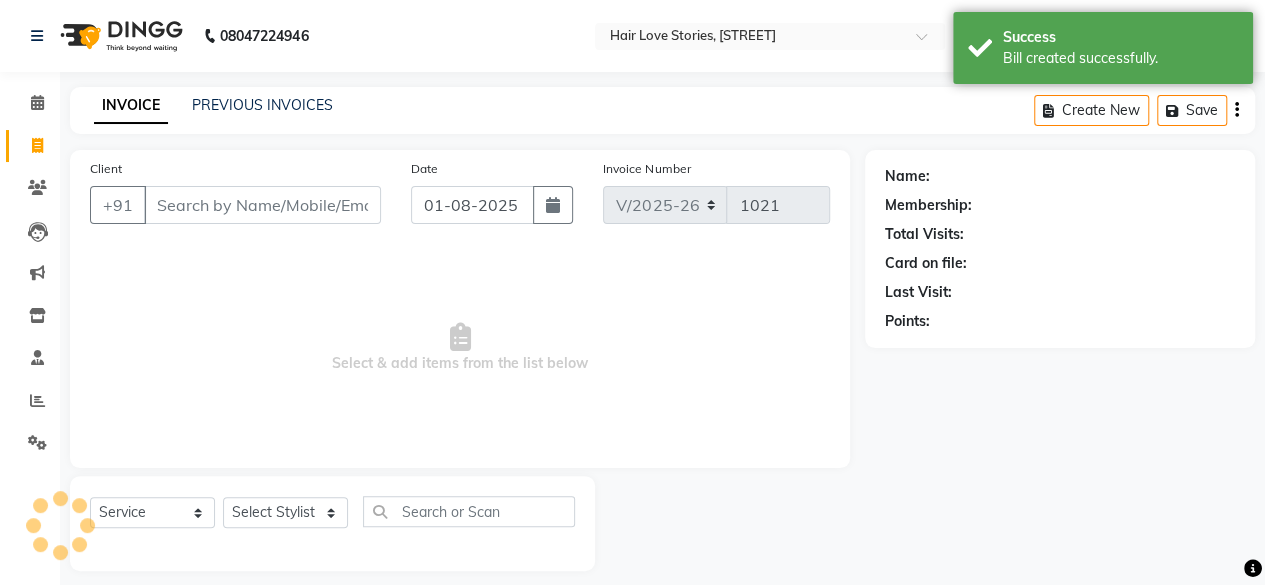 scroll, scrollTop: 15, scrollLeft: 0, axis: vertical 